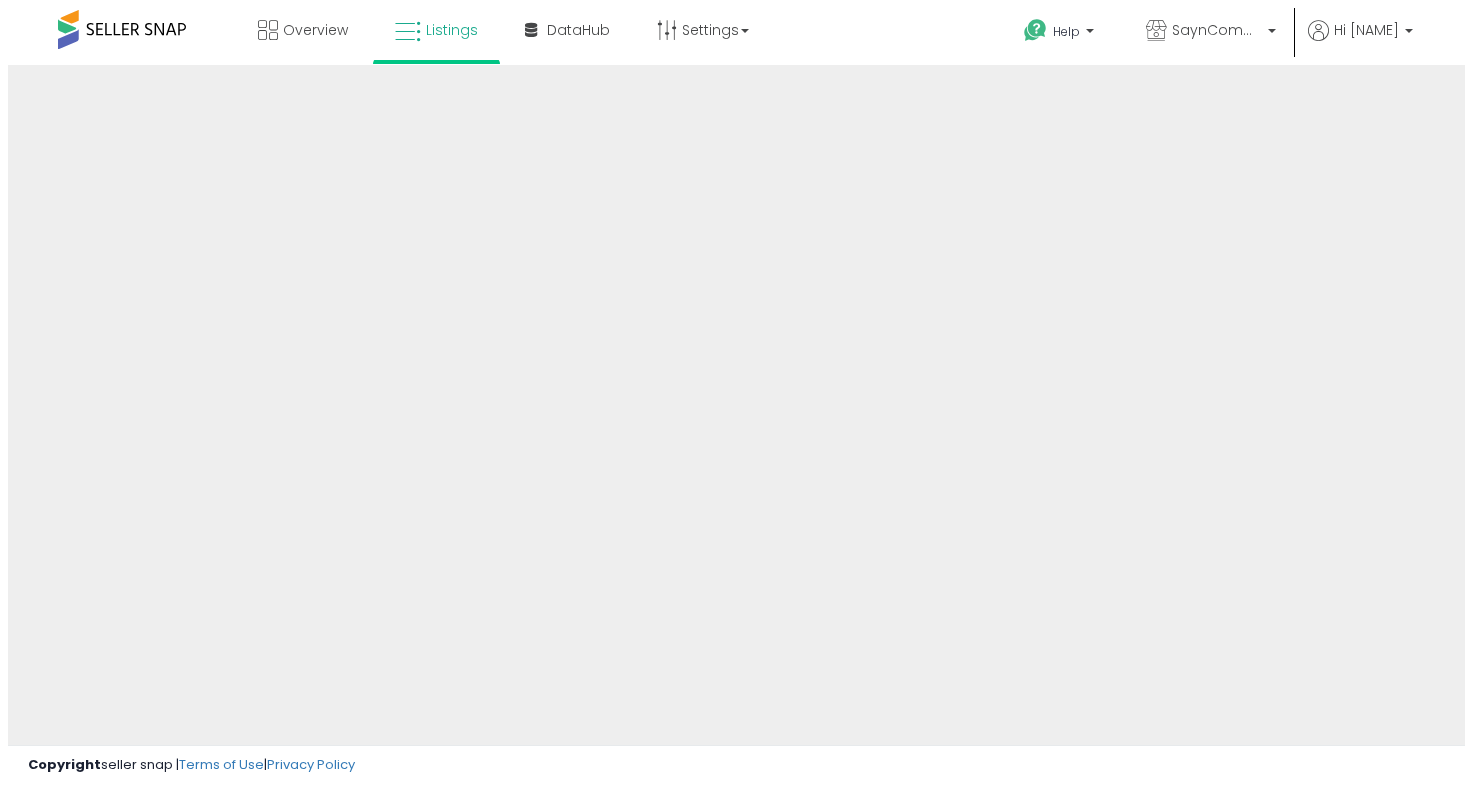 scroll, scrollTop: 0, scrollLeft: 0, axis: both 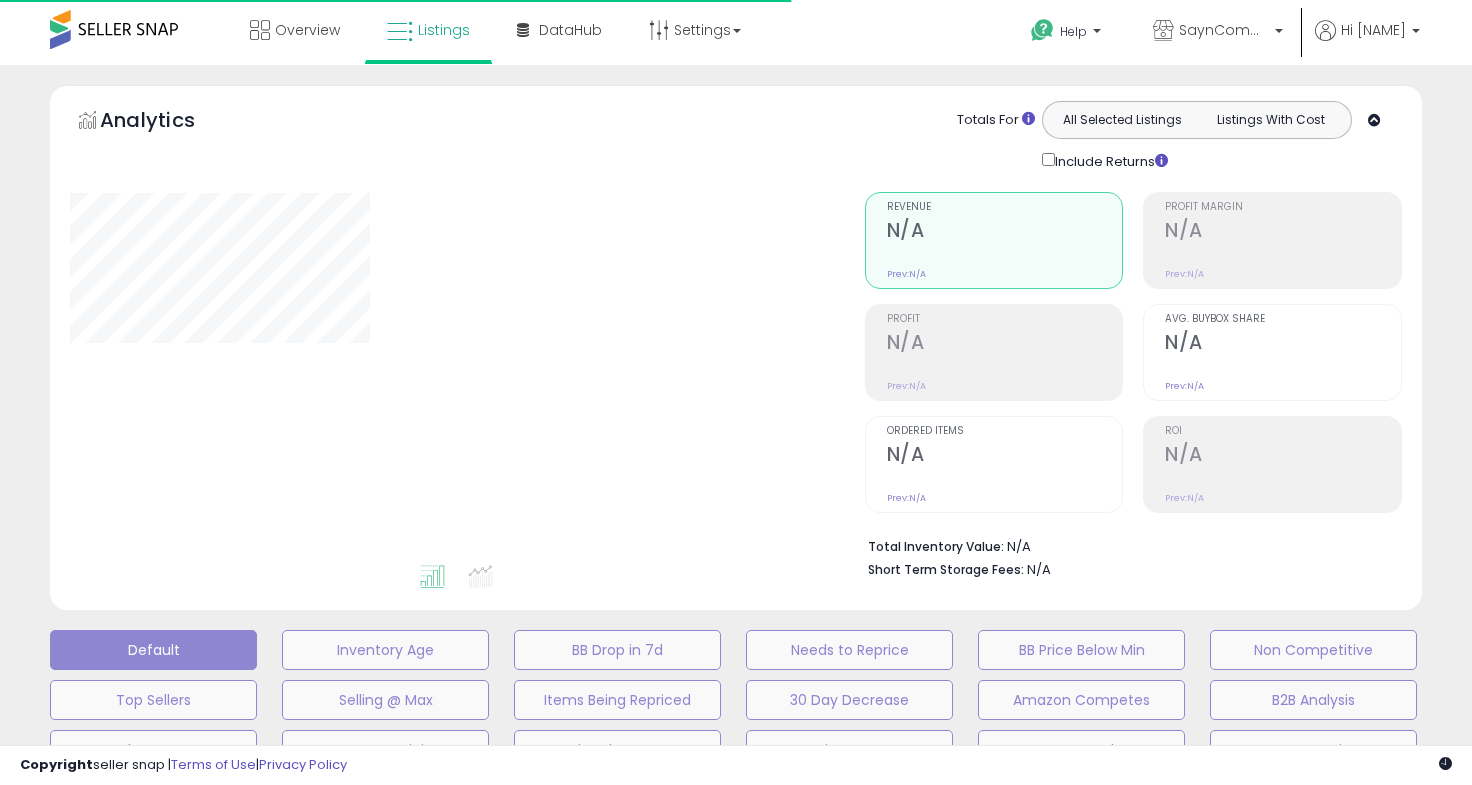 type on "**********" 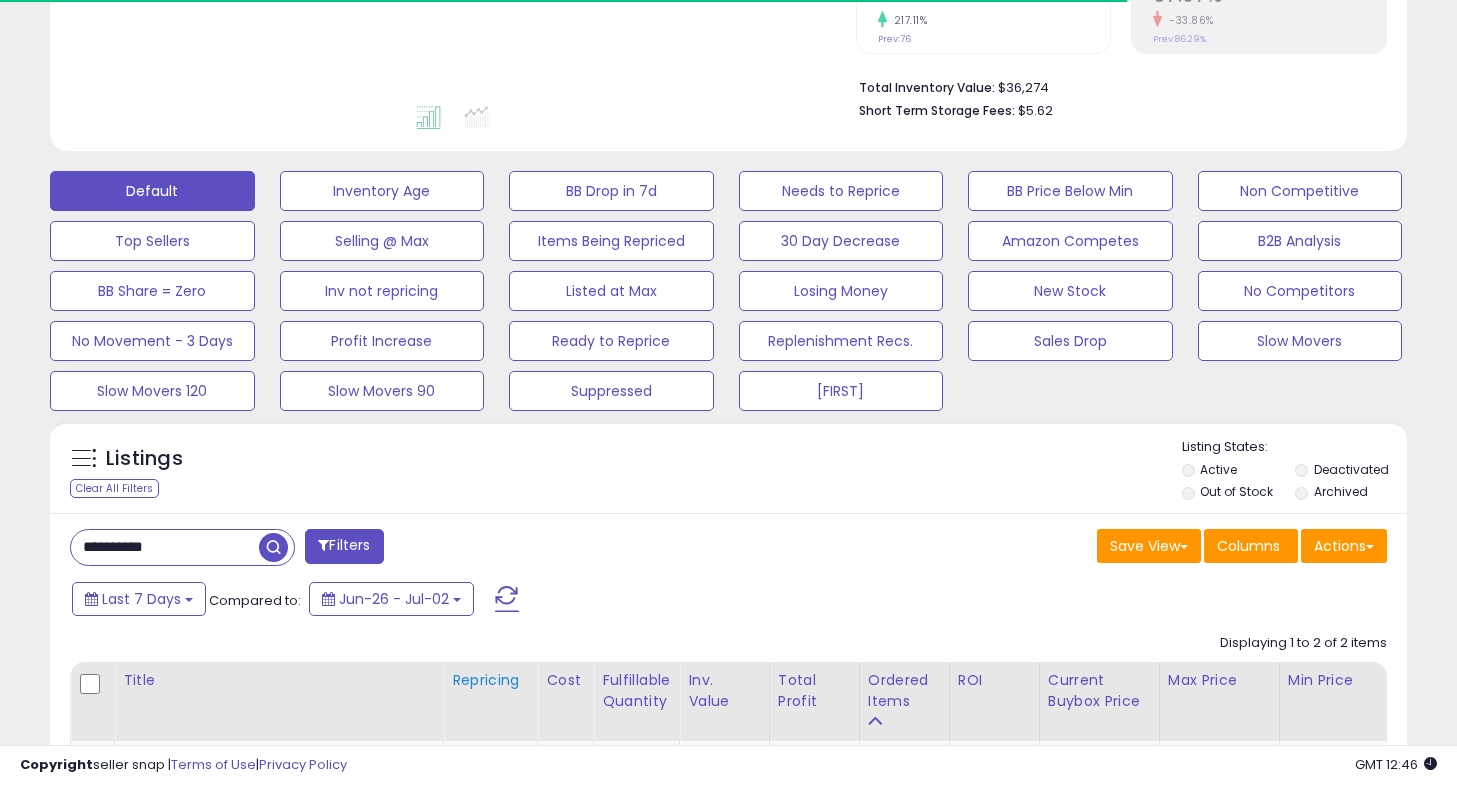 scroll, scrollTop: 600, scrollLeft: 0, axis: vertical 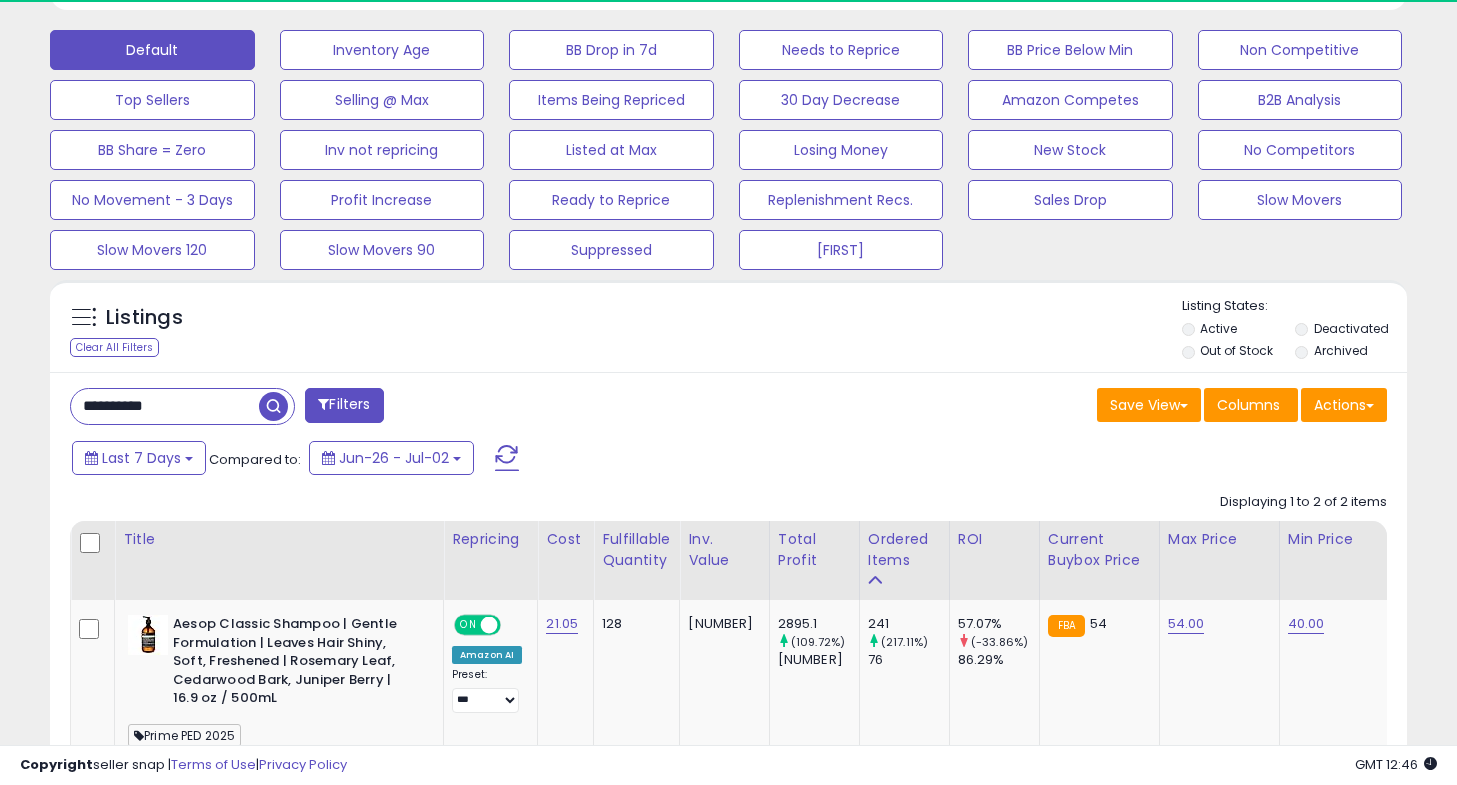 click on "**********" at bounding box center (165, 406) 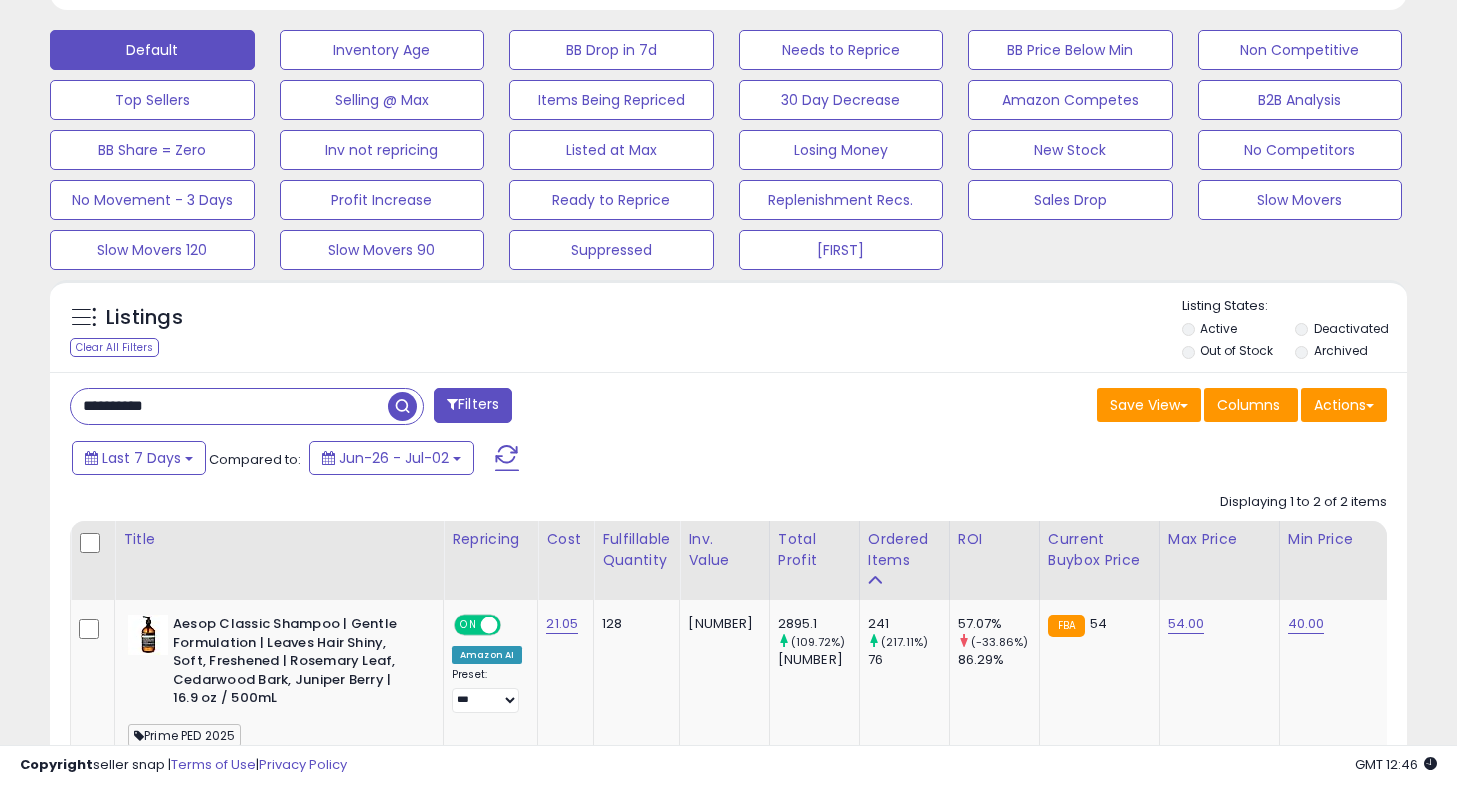click on "**********" at bounding box center (229, 406) 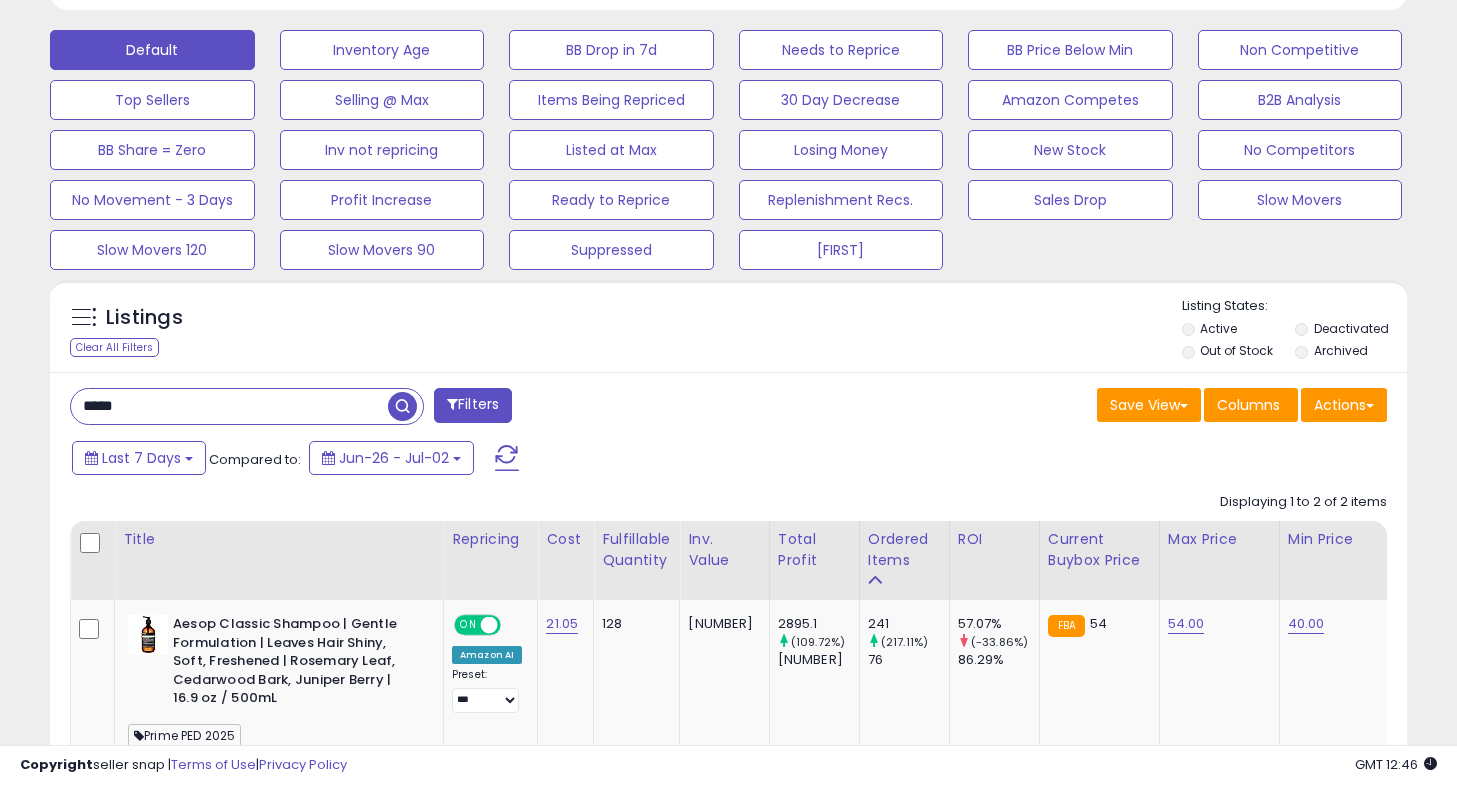 click at bounding box center (402, 406) 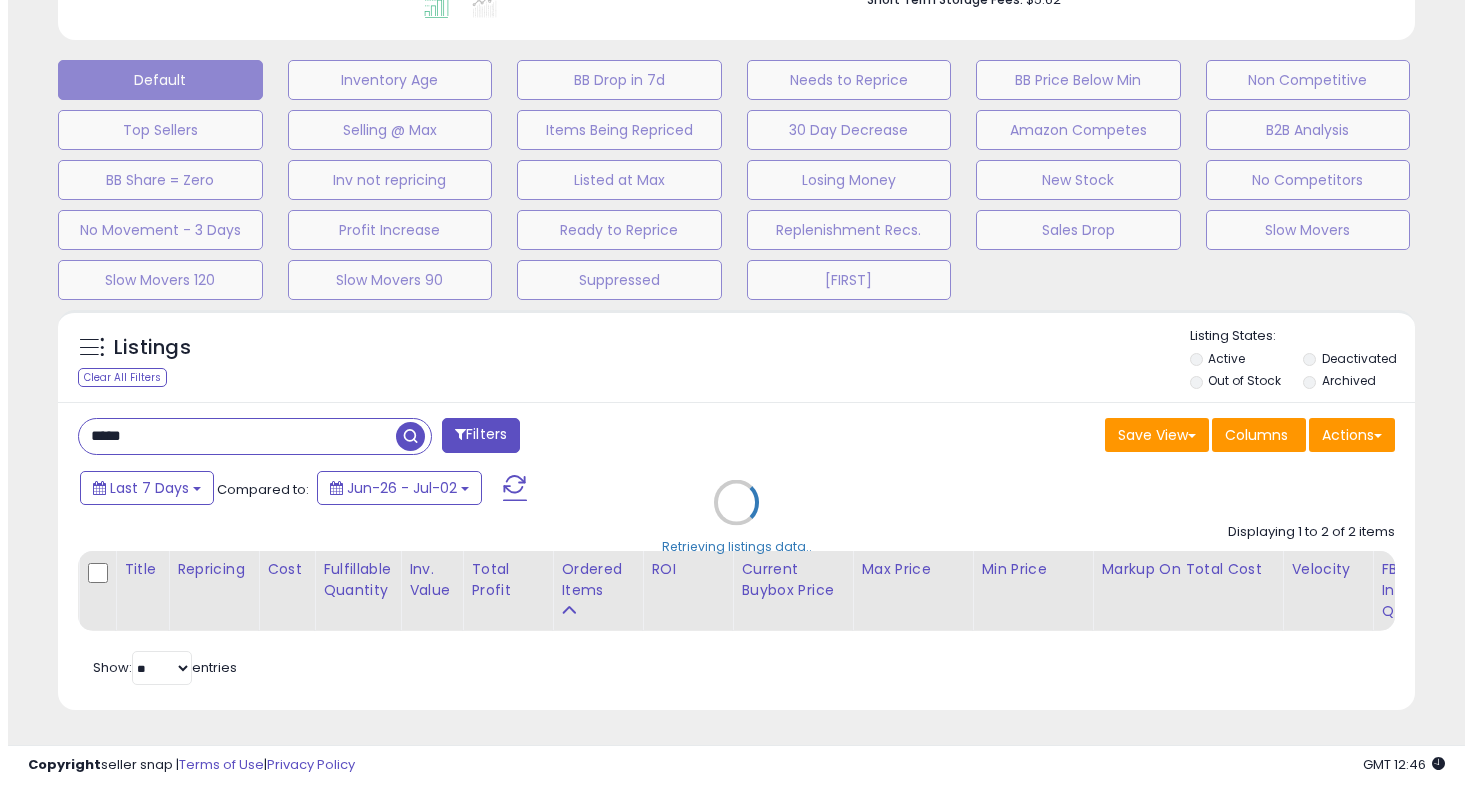 scroll, scrollTop: 585, scrollLeft: 0, axis: vertical 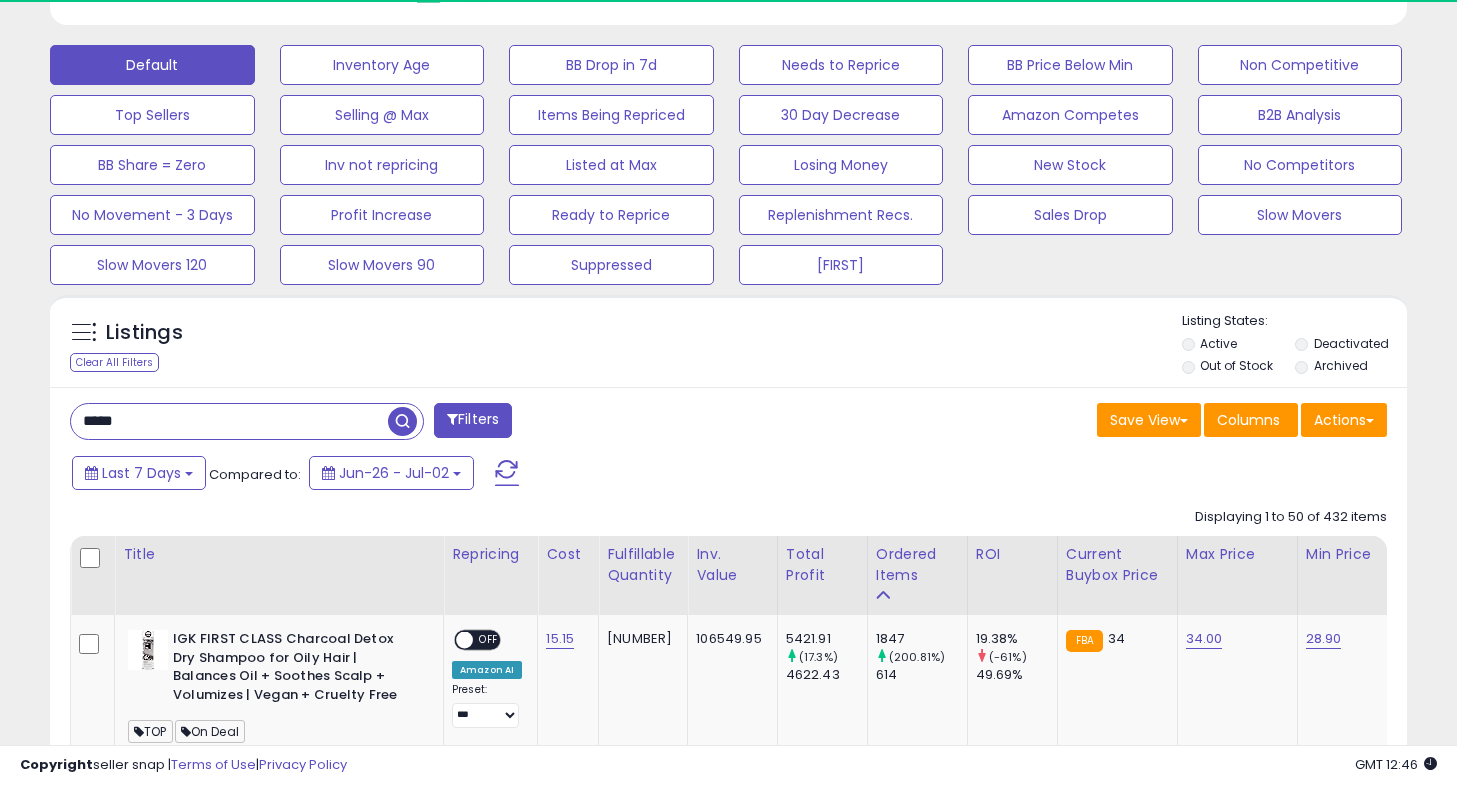 click on "*****" at bounding box center [229, 421] 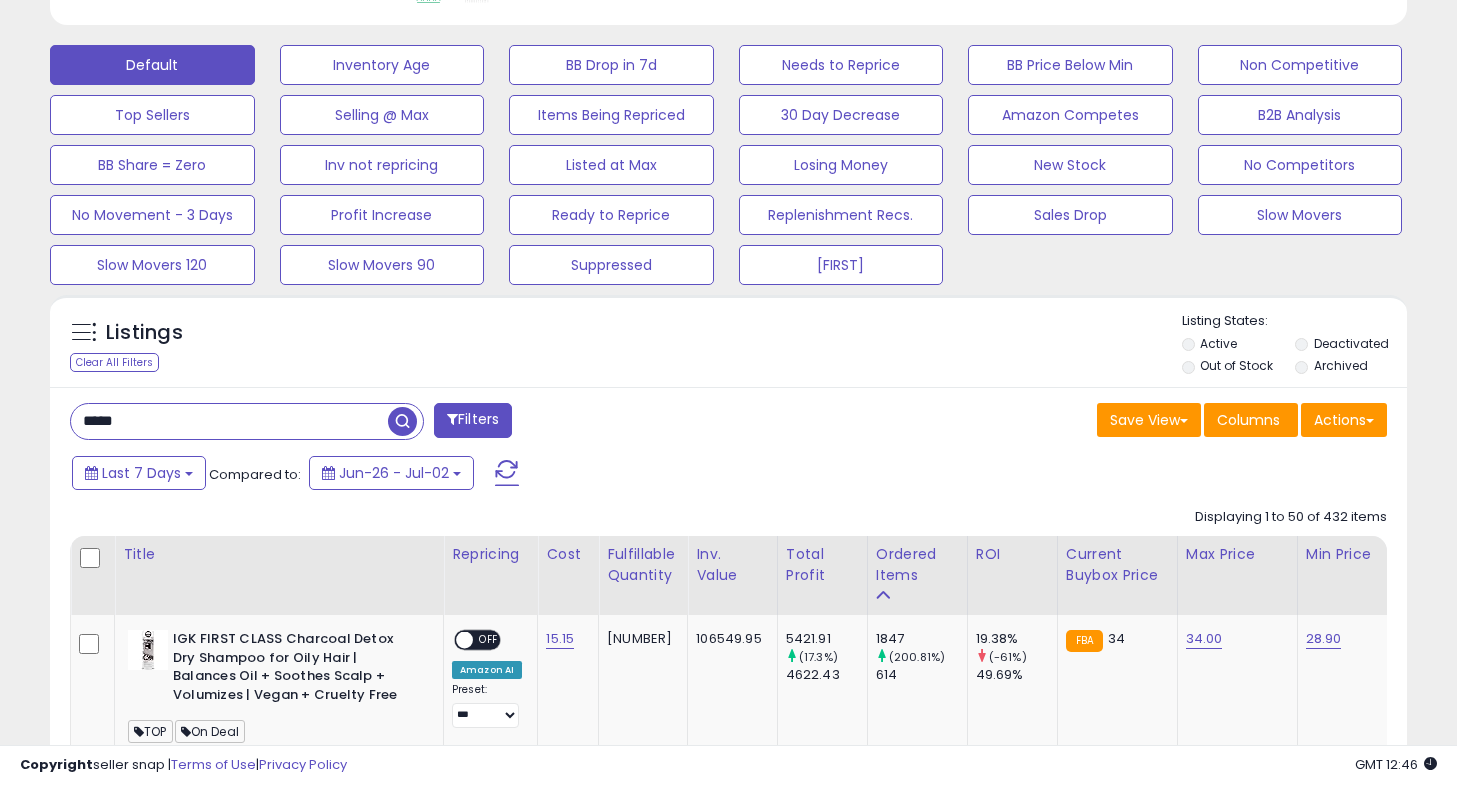 scroll, scrollTop: 999590, scrollLeft: 999214, axis: both 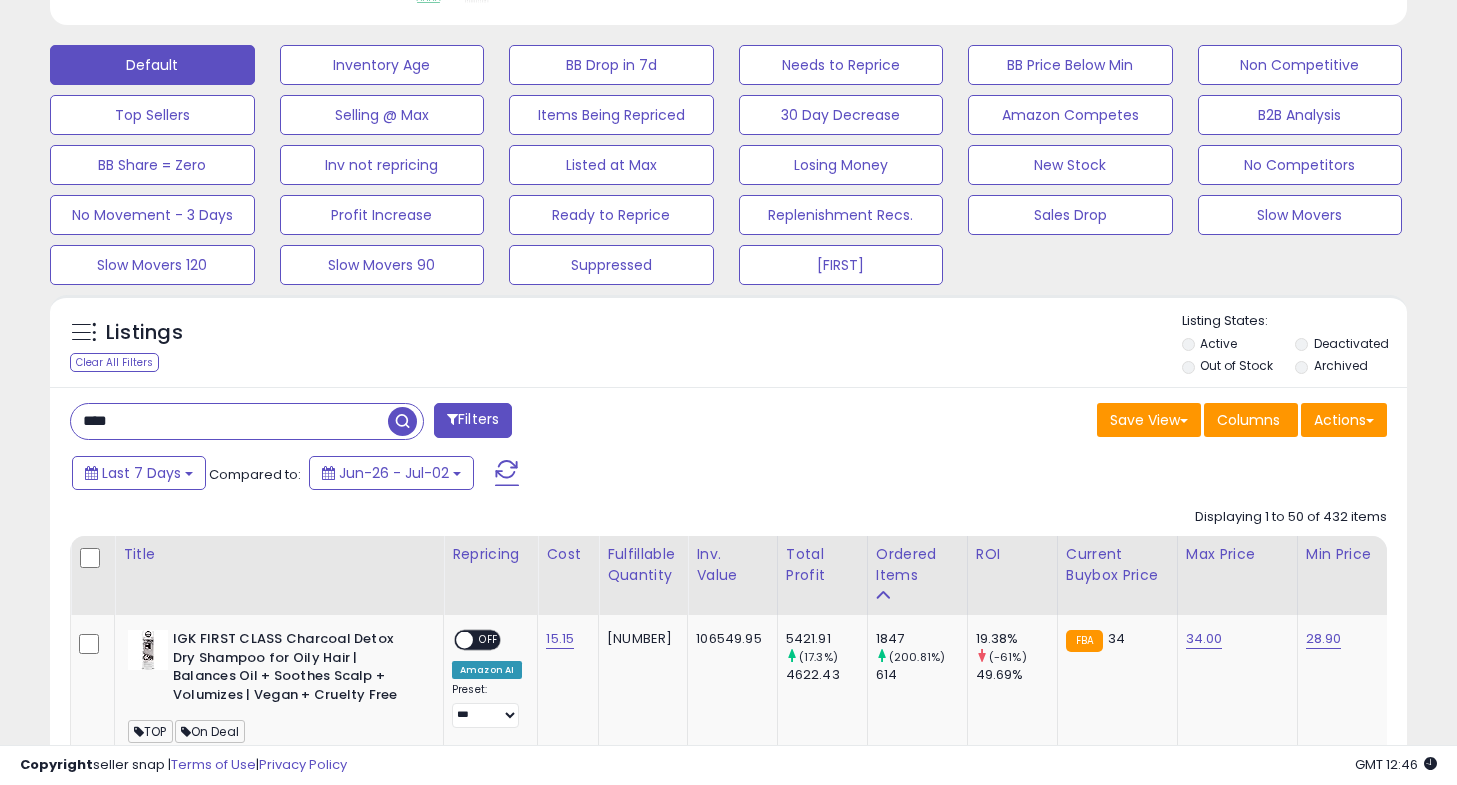 type on "****" 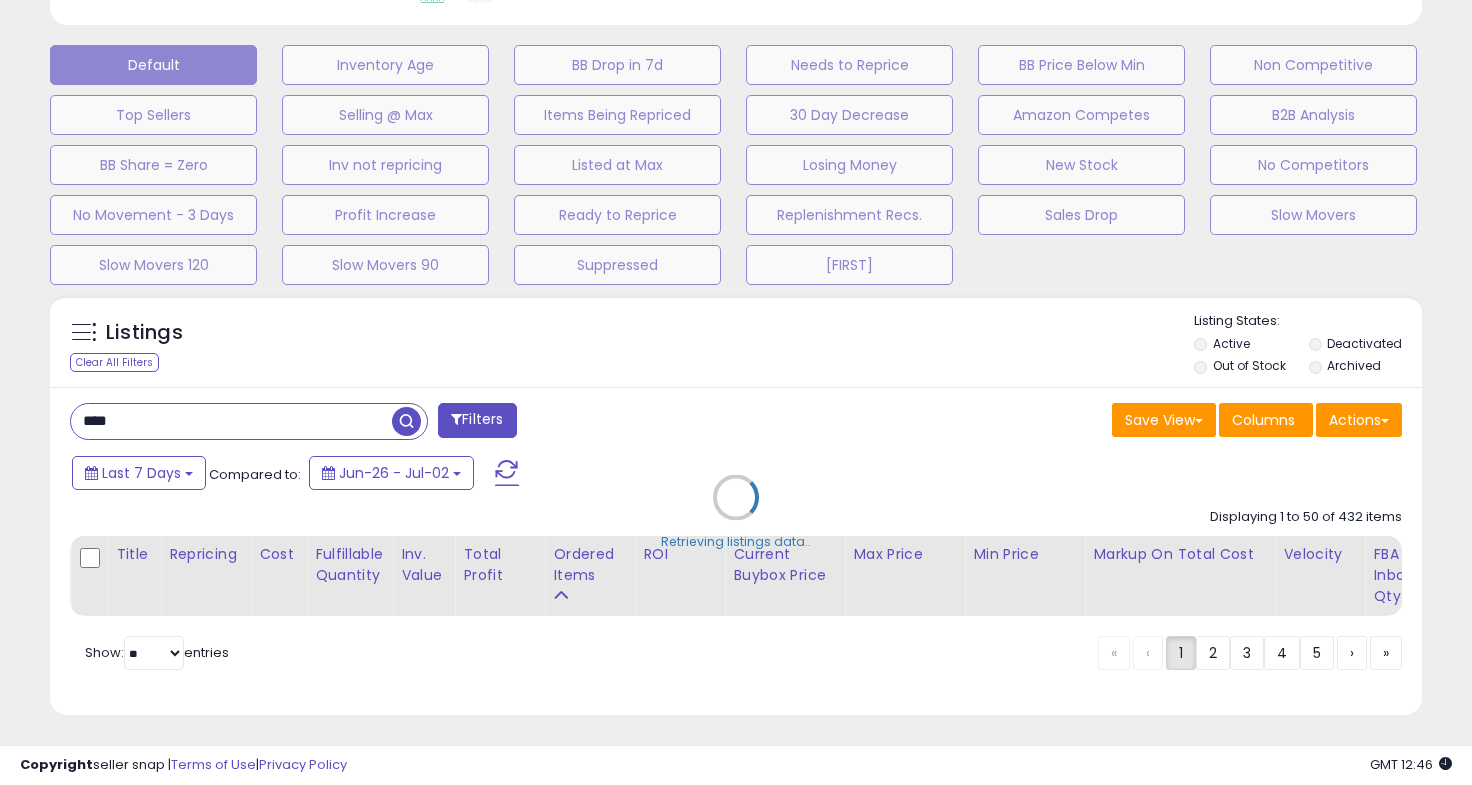 scroll, scrollTop: 999590, scrollLeft: 999205, axis: both 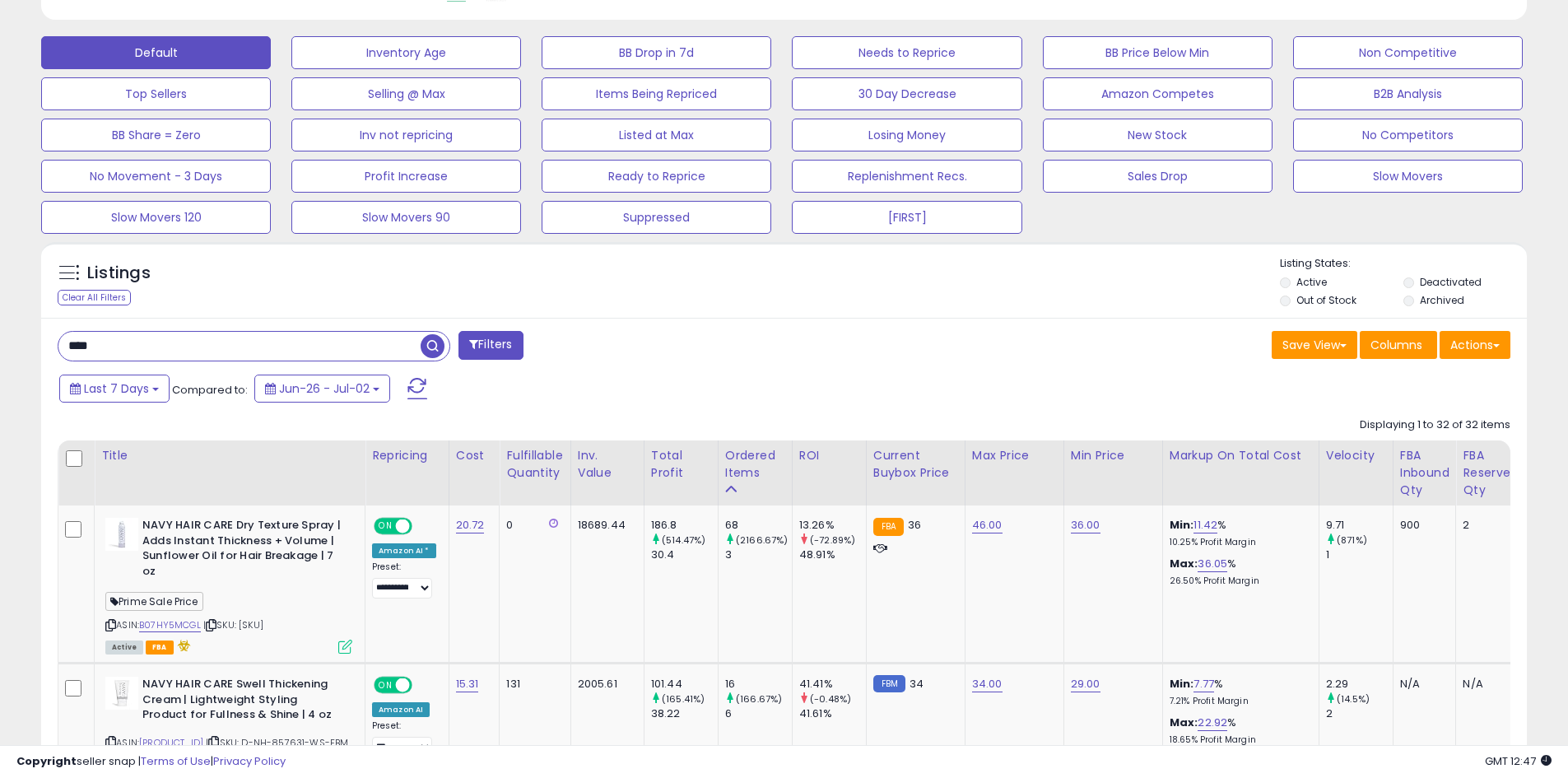 click on "Analytics
Totals For
All Selected Listings
Listings With Cost
Include Returns" 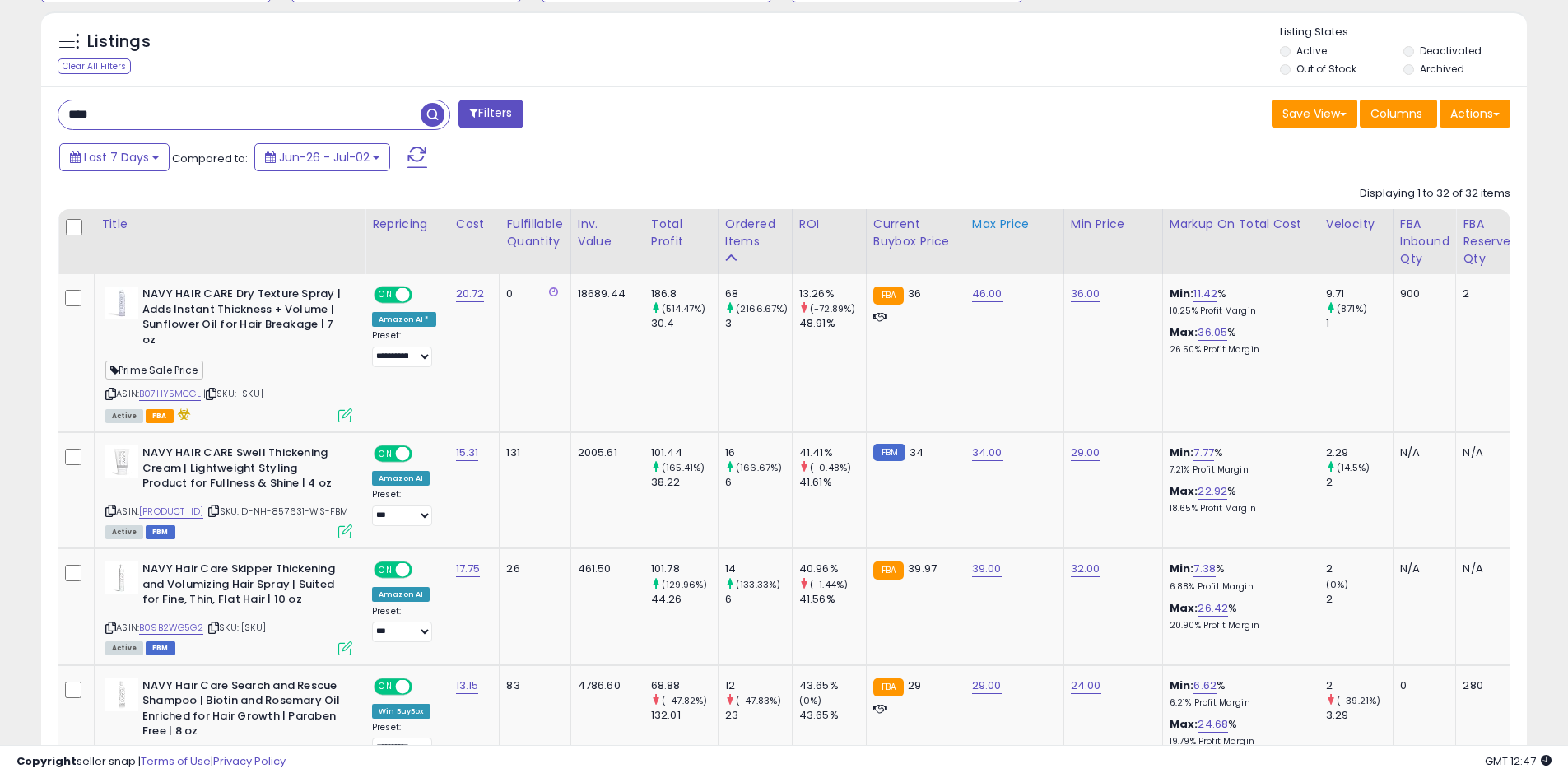 scroll, scrollTop: 729, scrollLeft: 0, axis: vertical 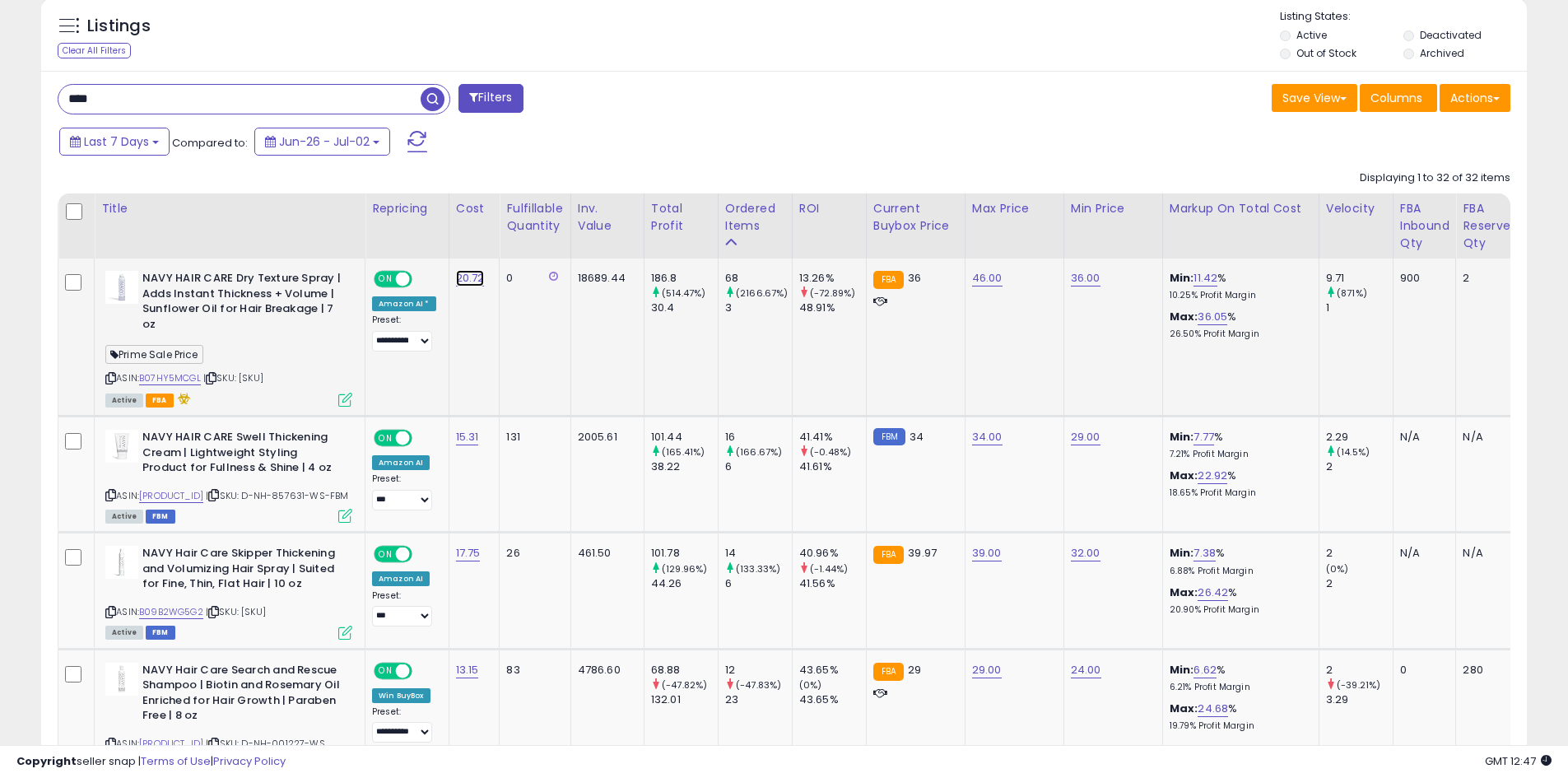 click on "20.72" at bounding box center (470, 278) 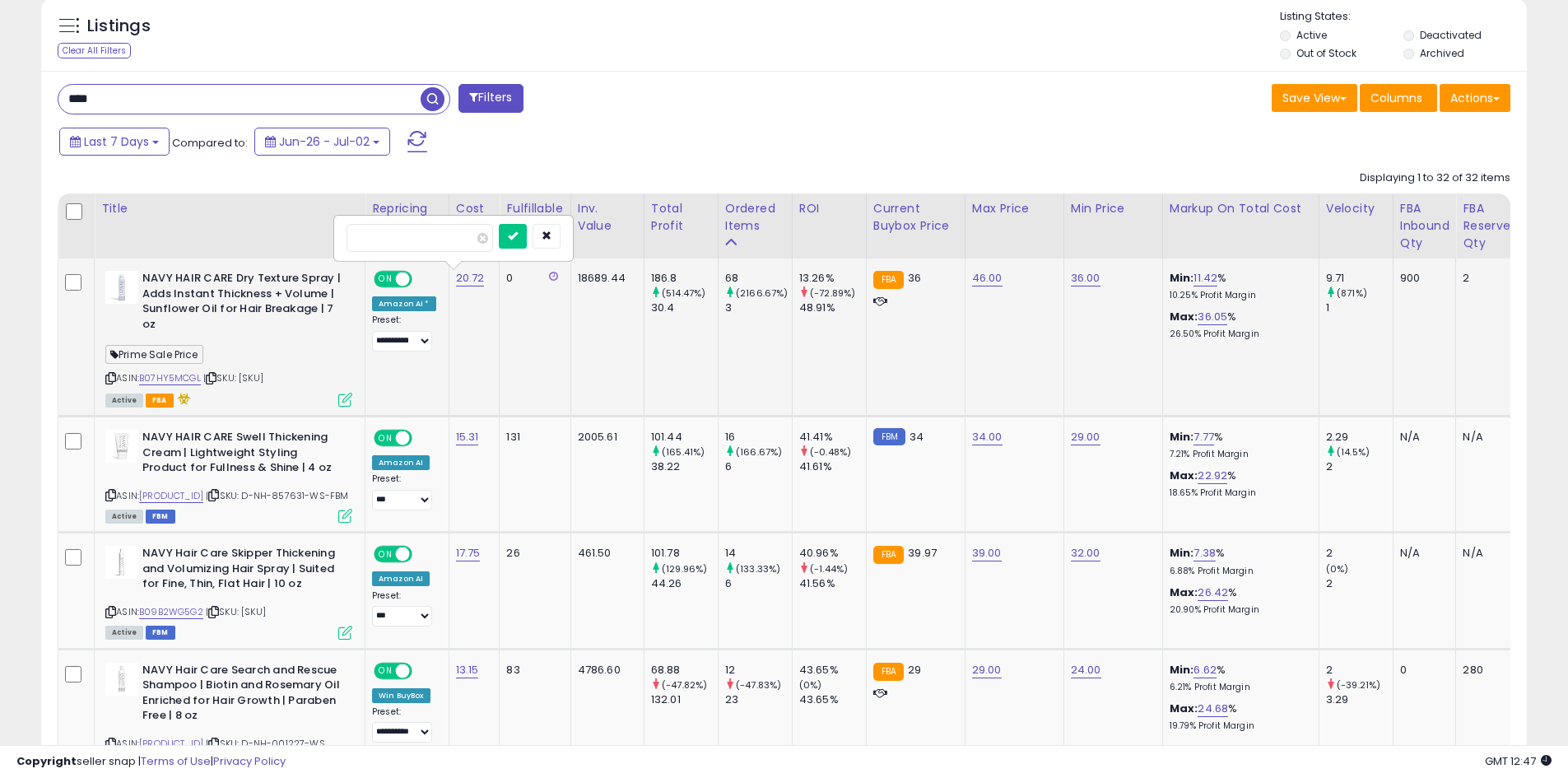 click on "*****" at bounding box center [420, 238] 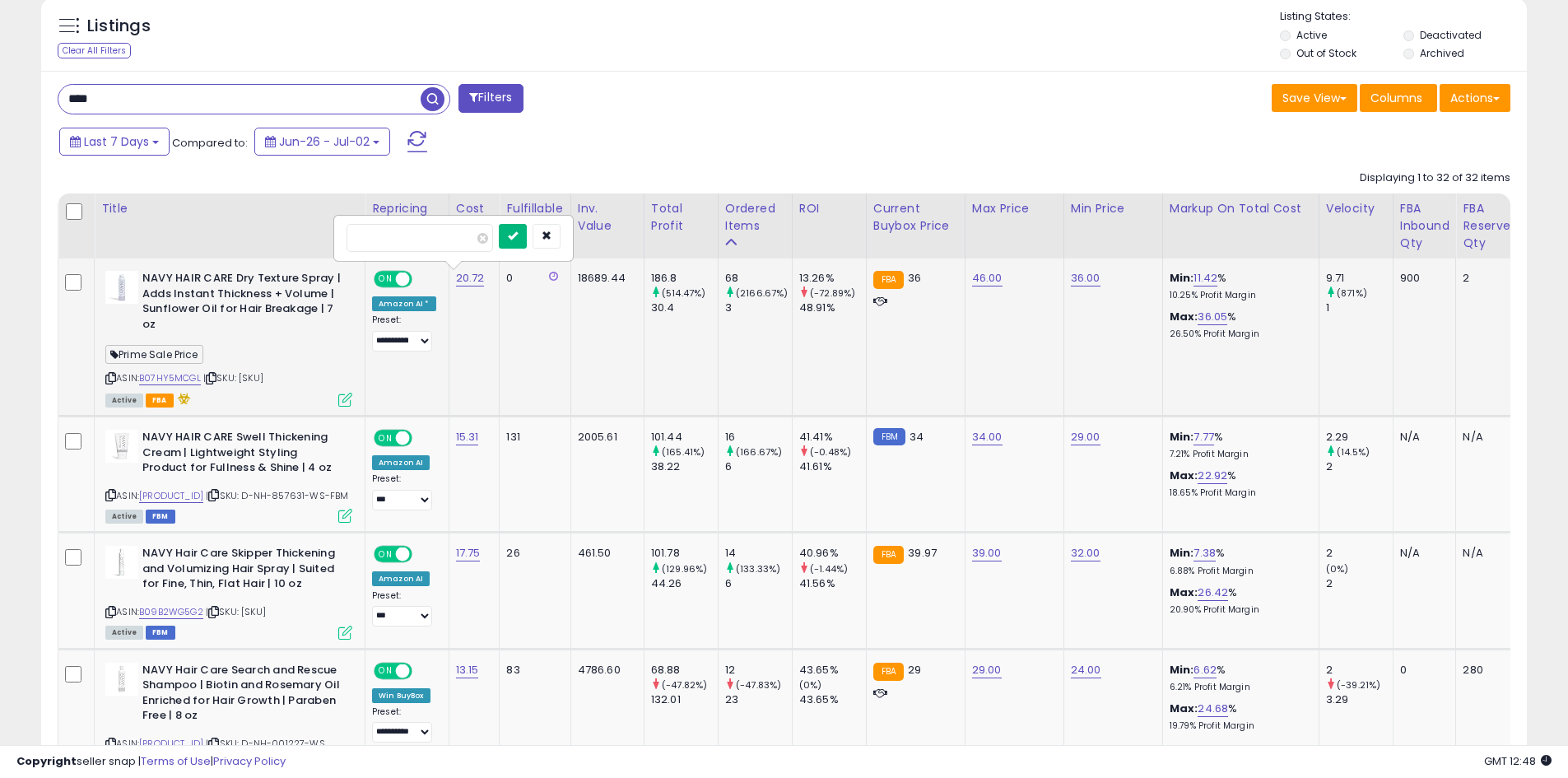 type on "**" 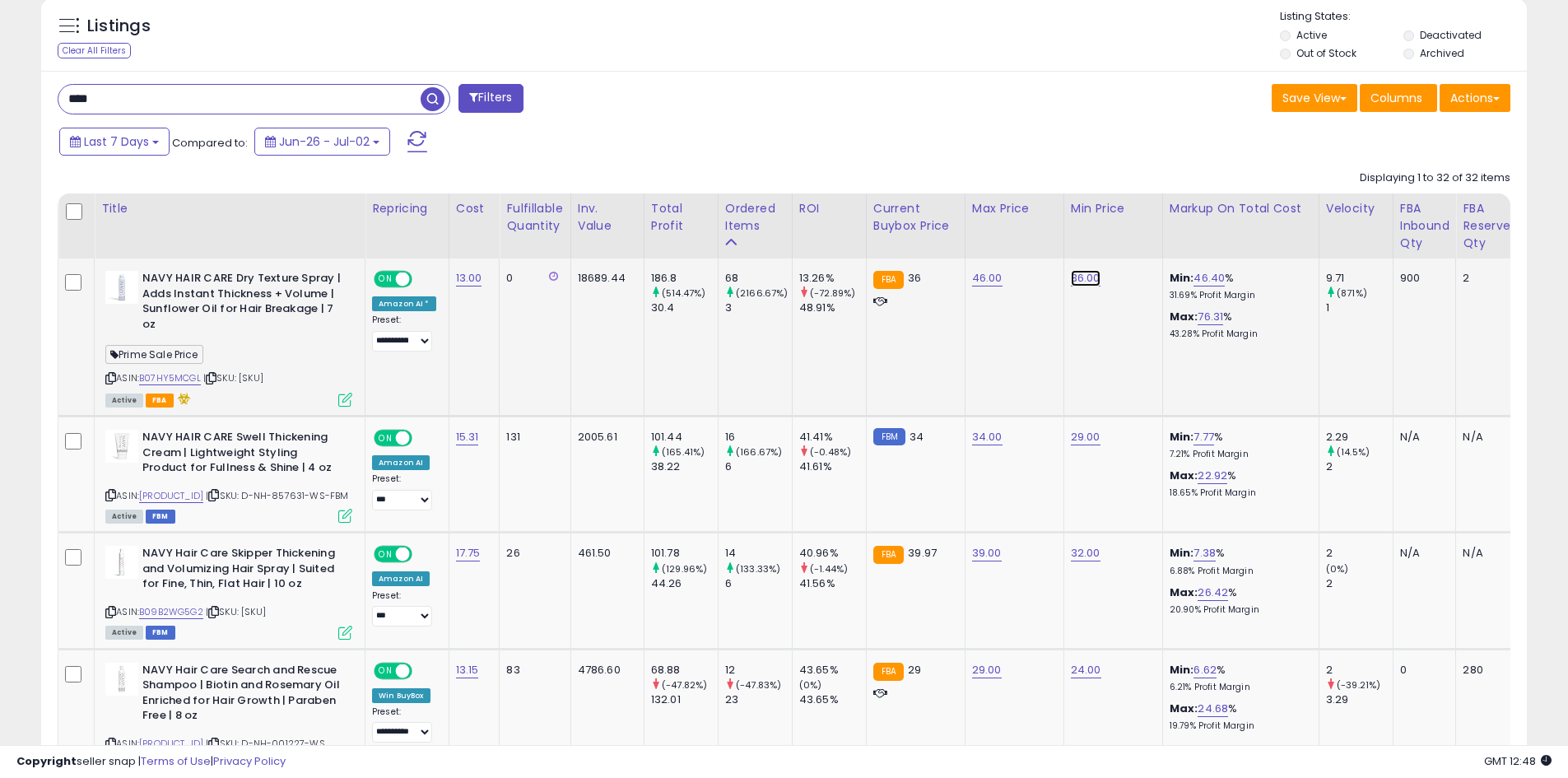 click on "36.00" at bounding box center [1086, 278] 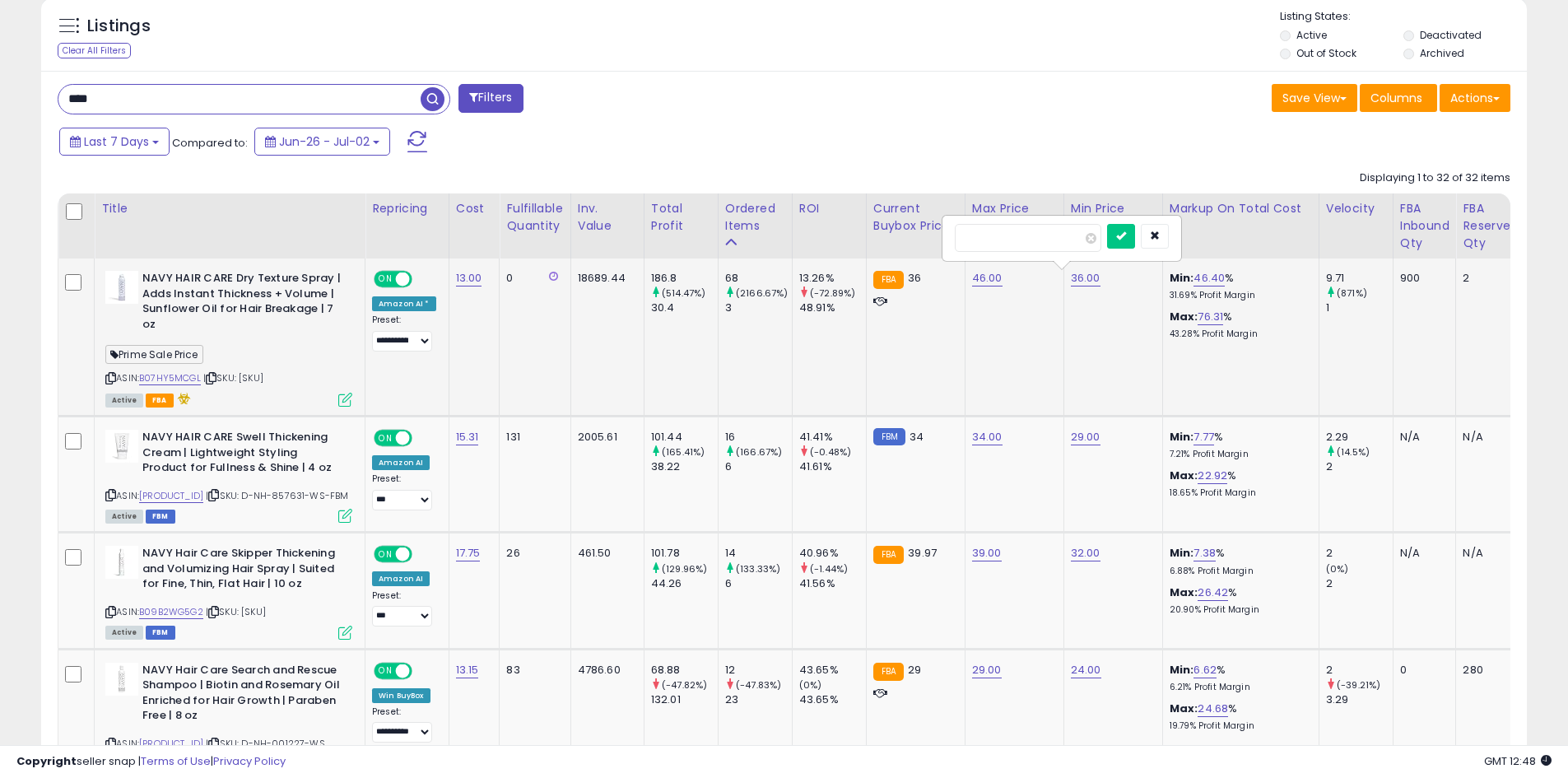 click on "*****" at bounding box center (1028, 238) 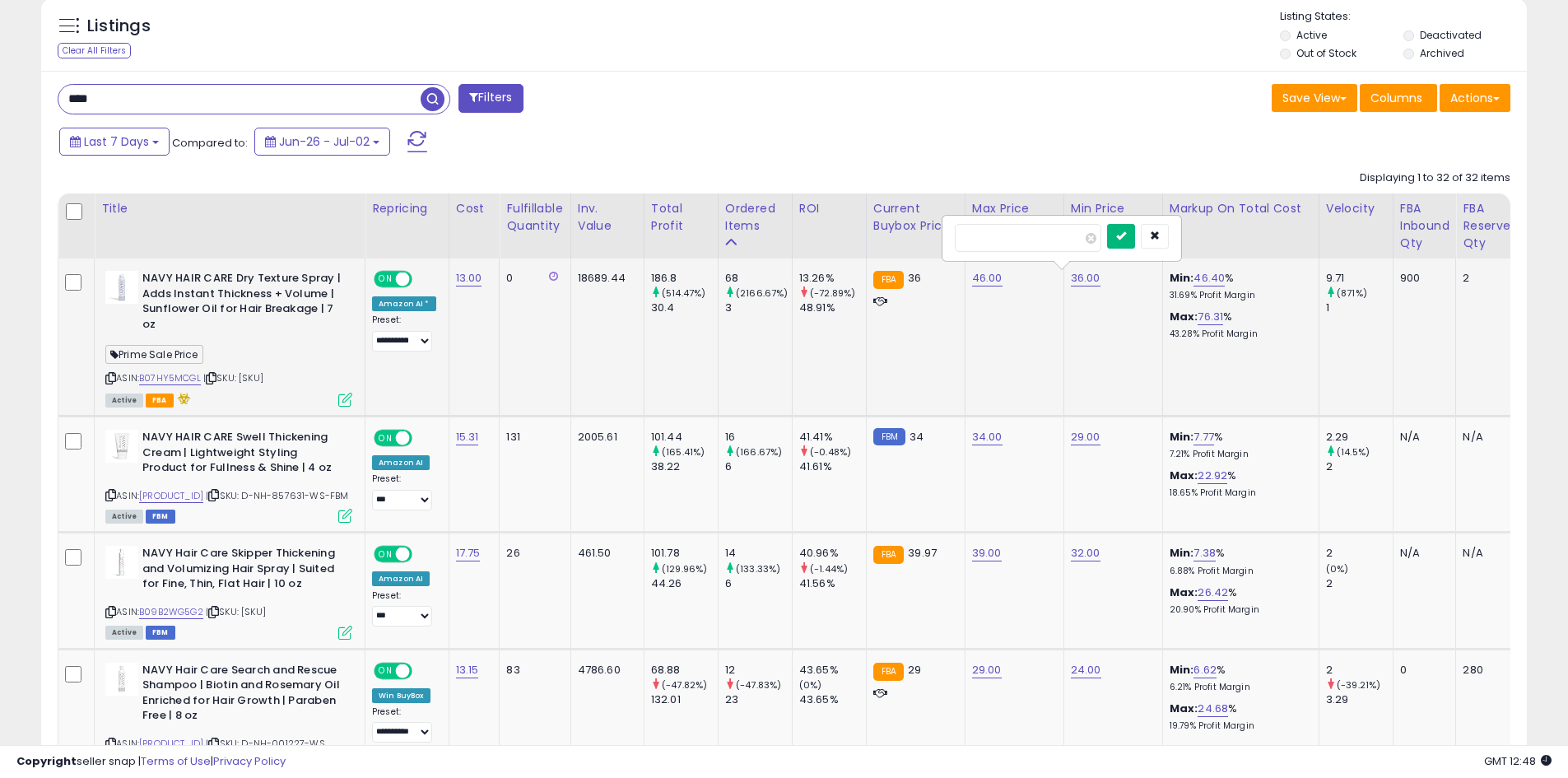 click at bounding box center [1121, 236] 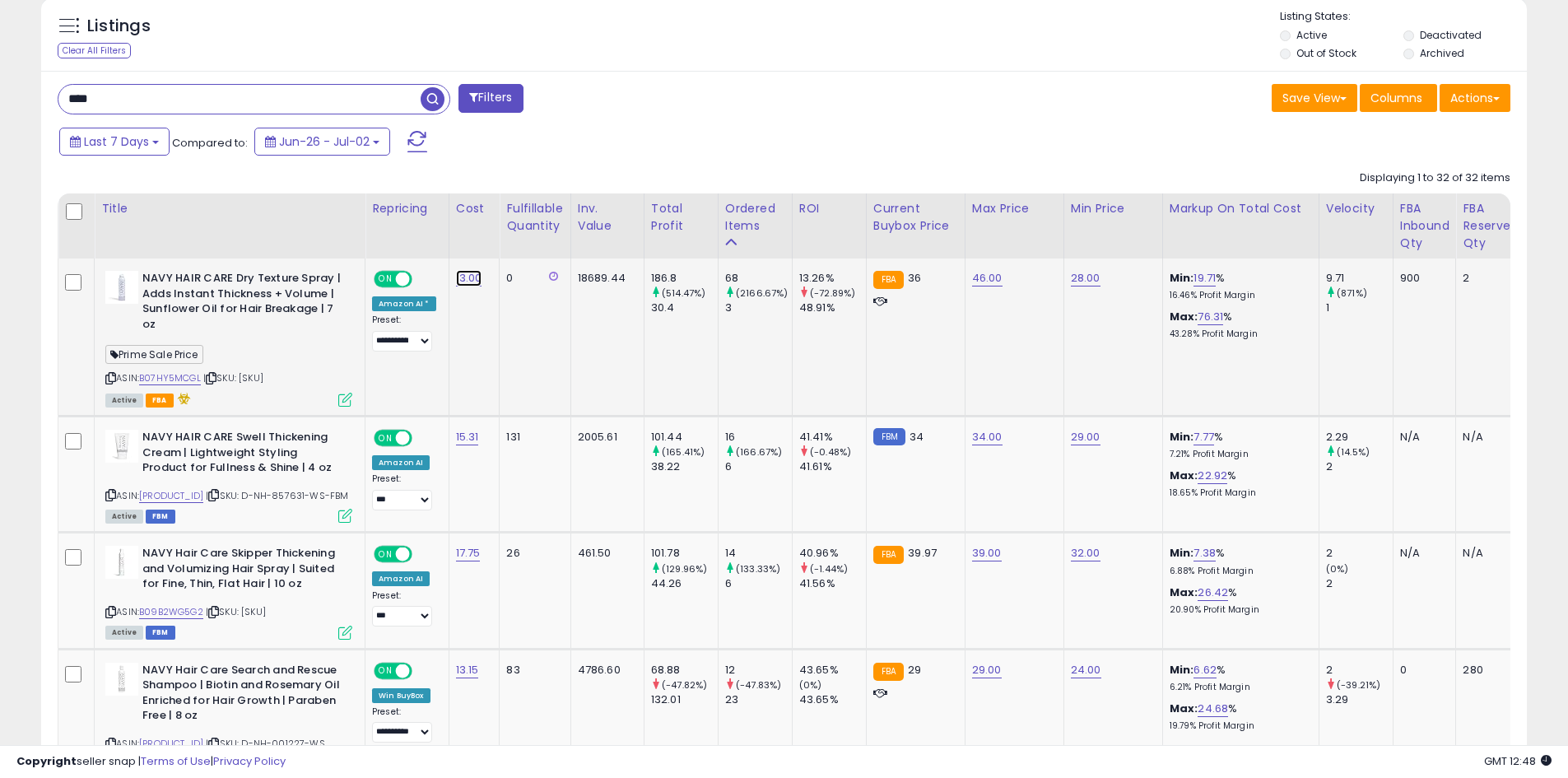 click on "13.00" at bounding box center [469, 278] 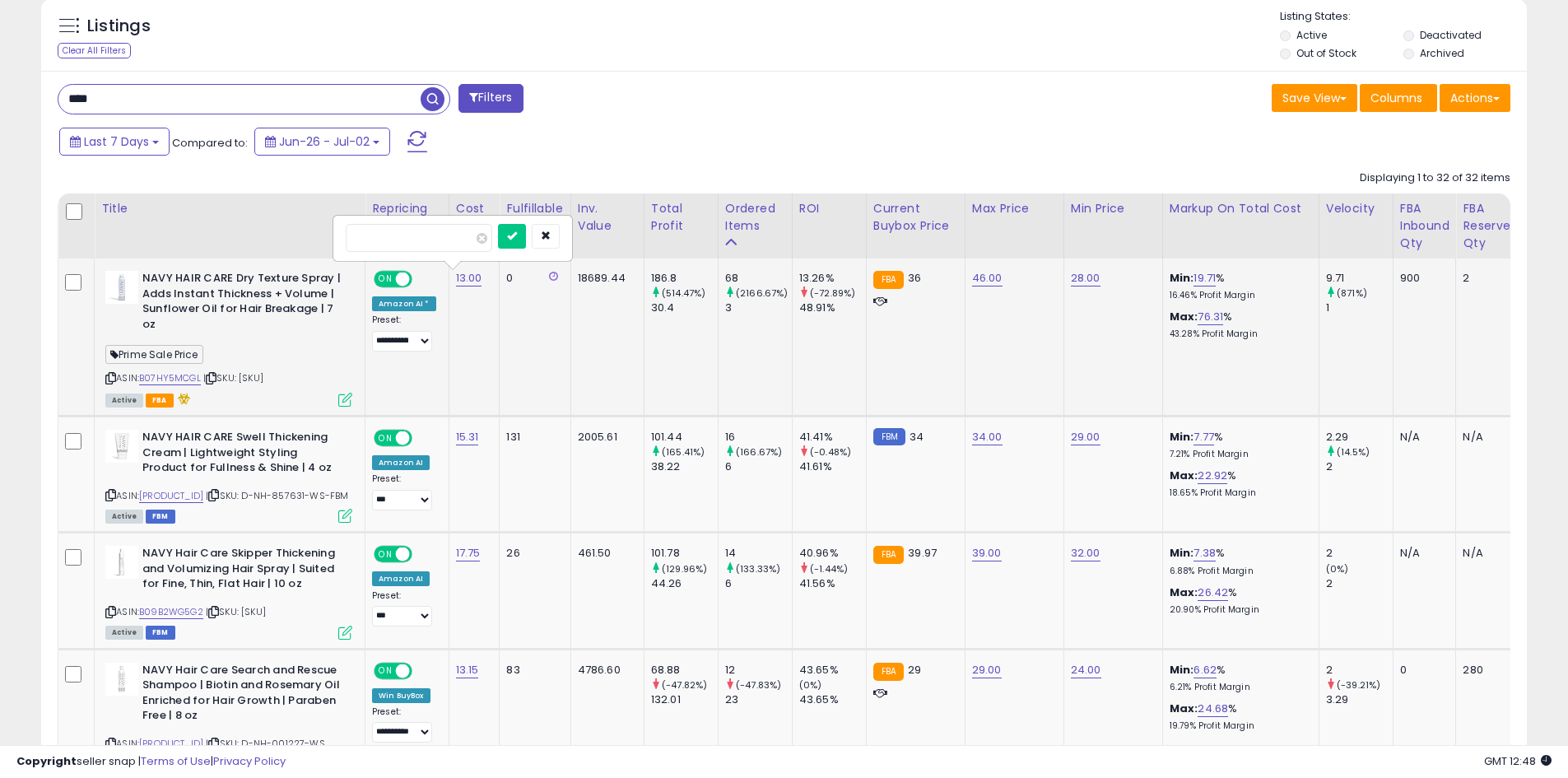 click on "*****" at bounding box center [419, 238] 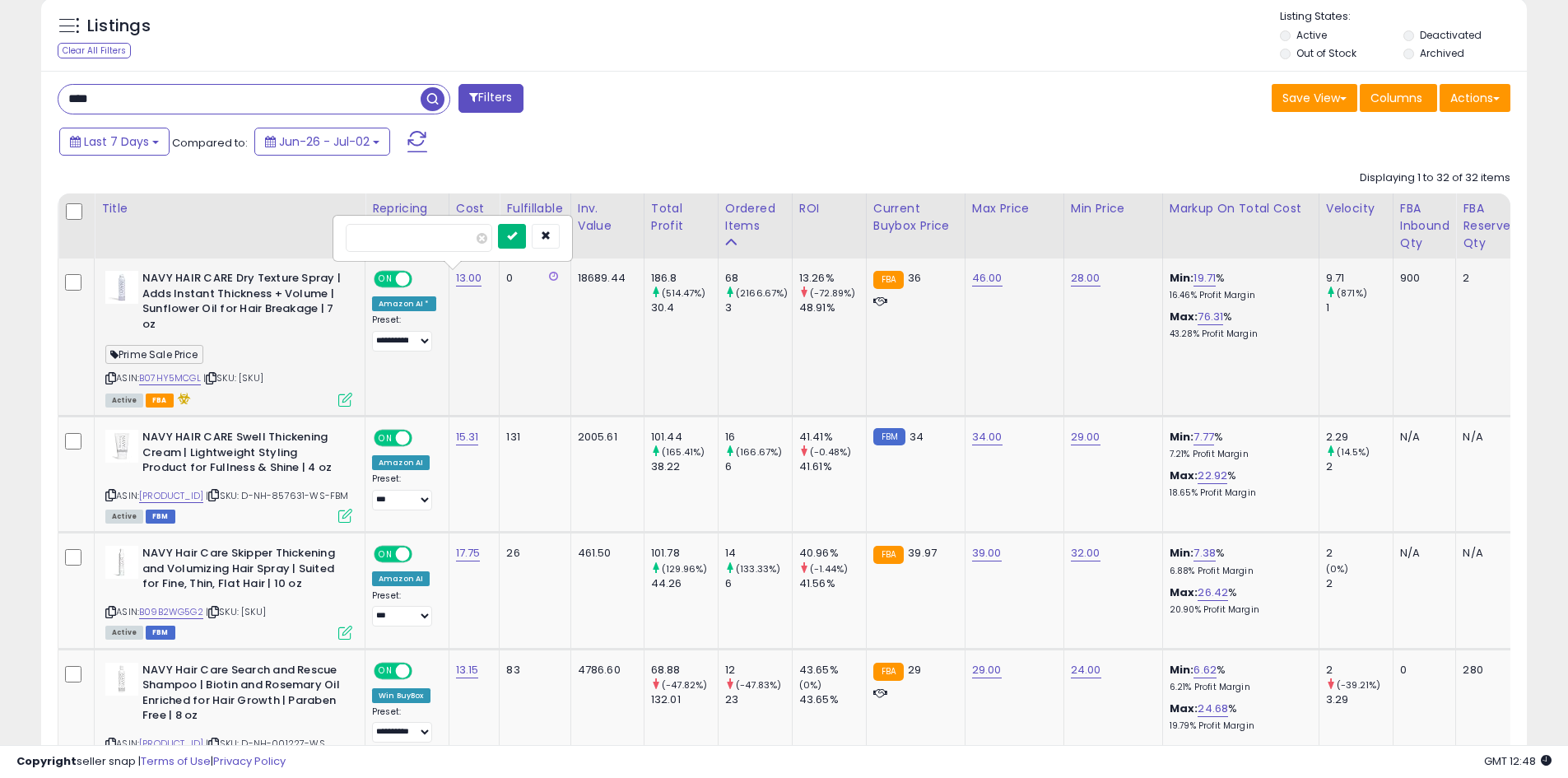 type on "*****" 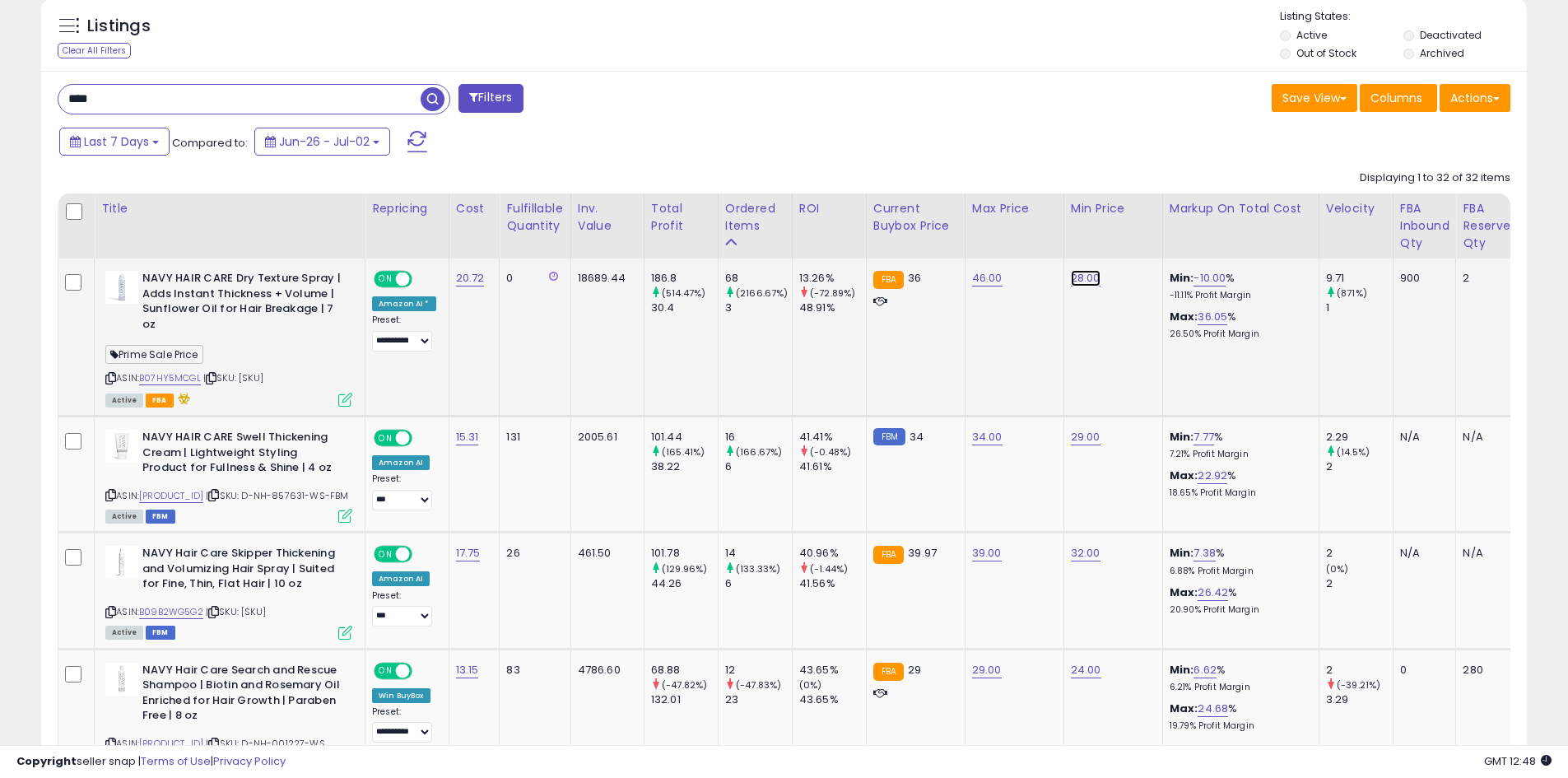 click on "28.00" at bounding box center (1086, 278) 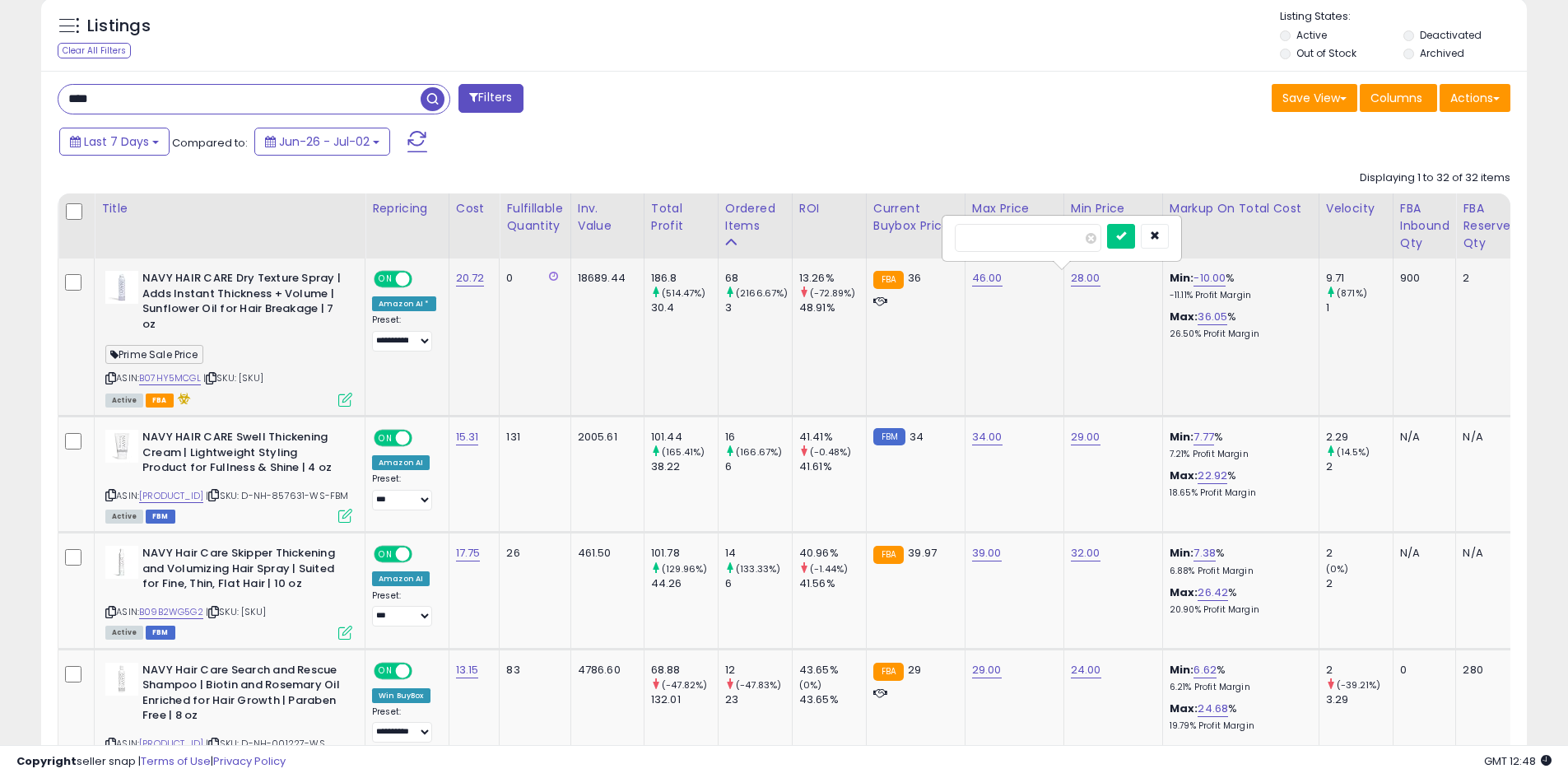 click on "*****" at bounding box center (1028, 238) 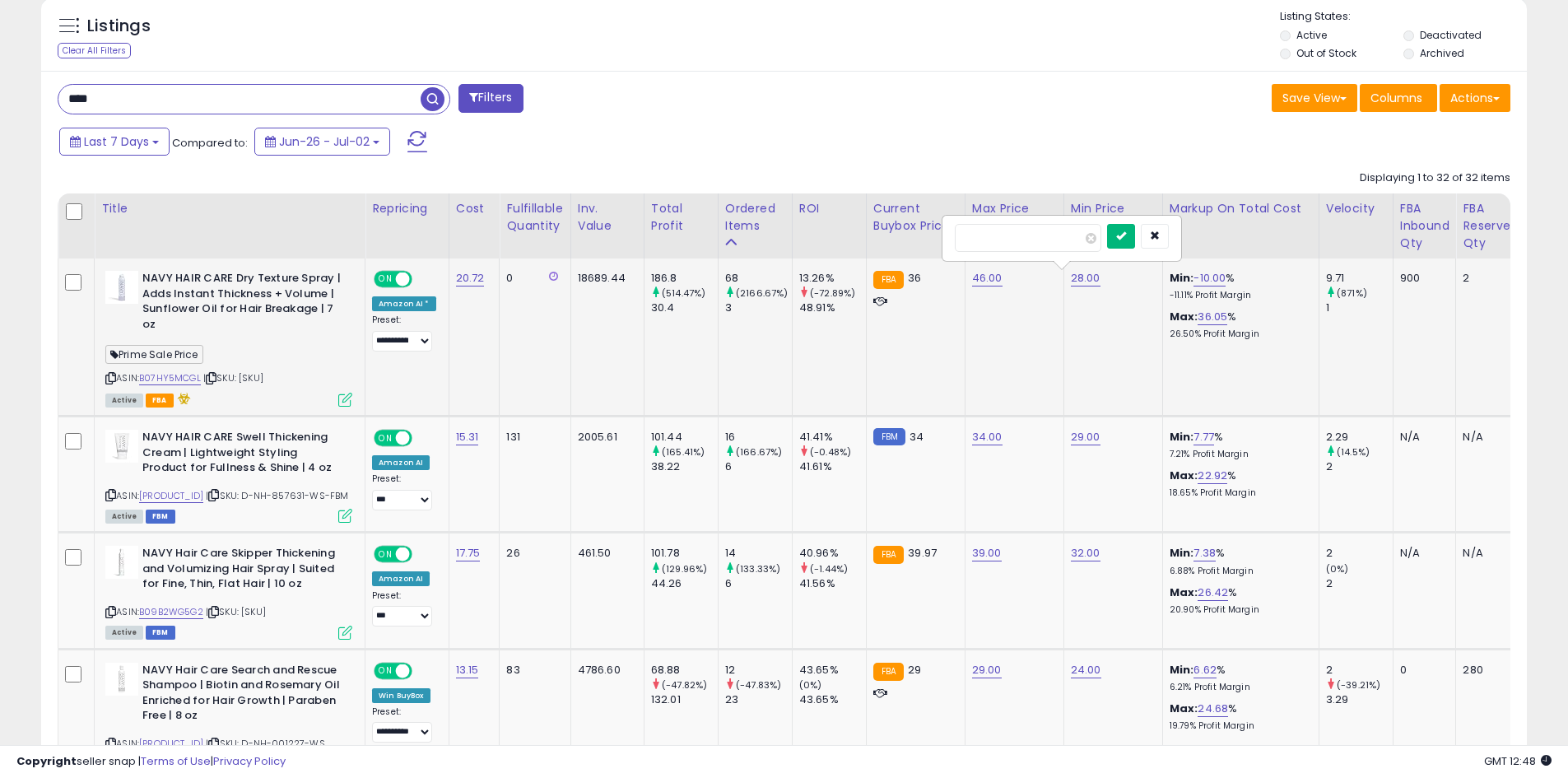 type on "**" 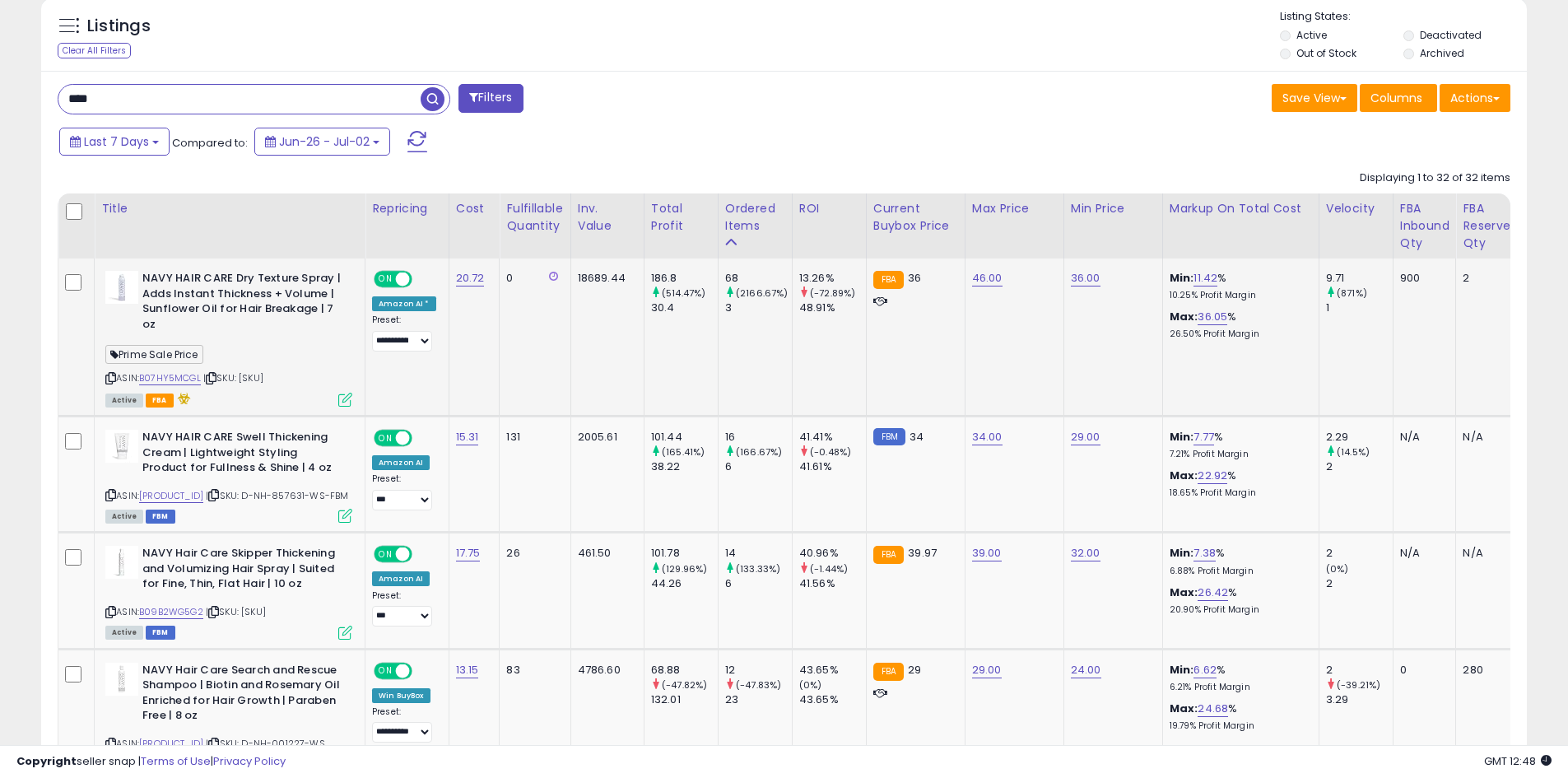 click on "36.00" 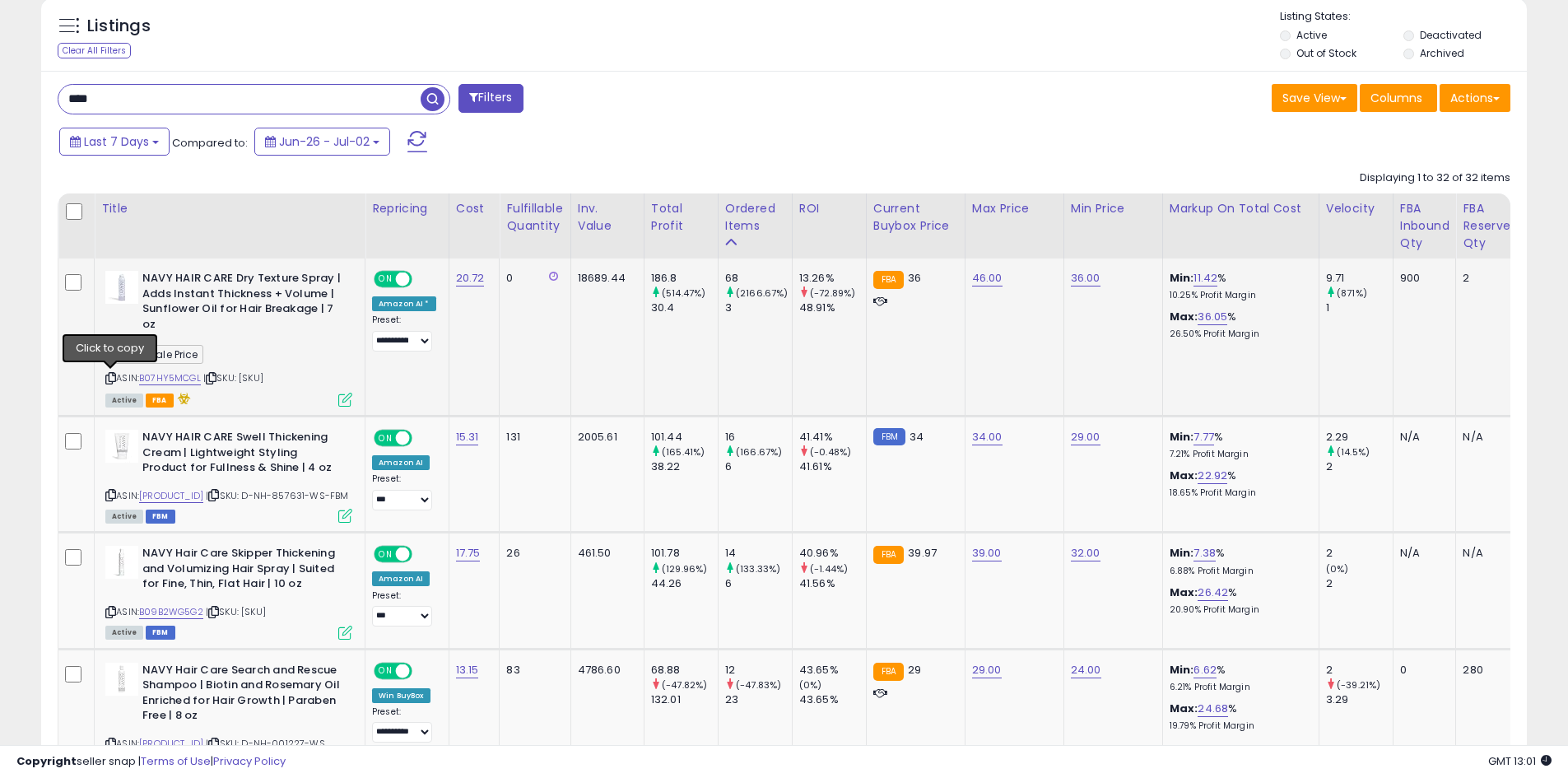 click at bounding box center [110, 378] 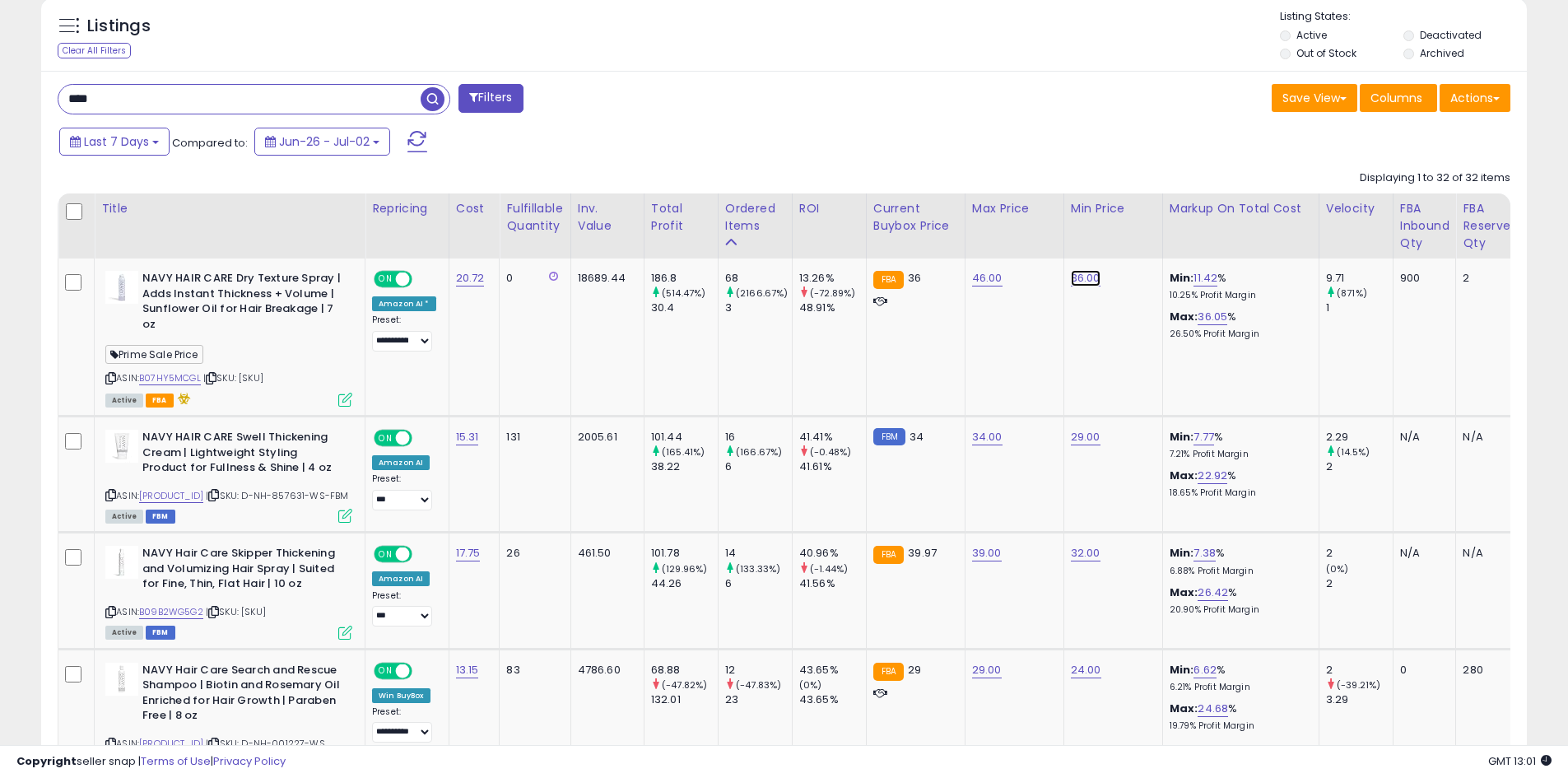 click on "36.00" at bounding box center (1086, 278) 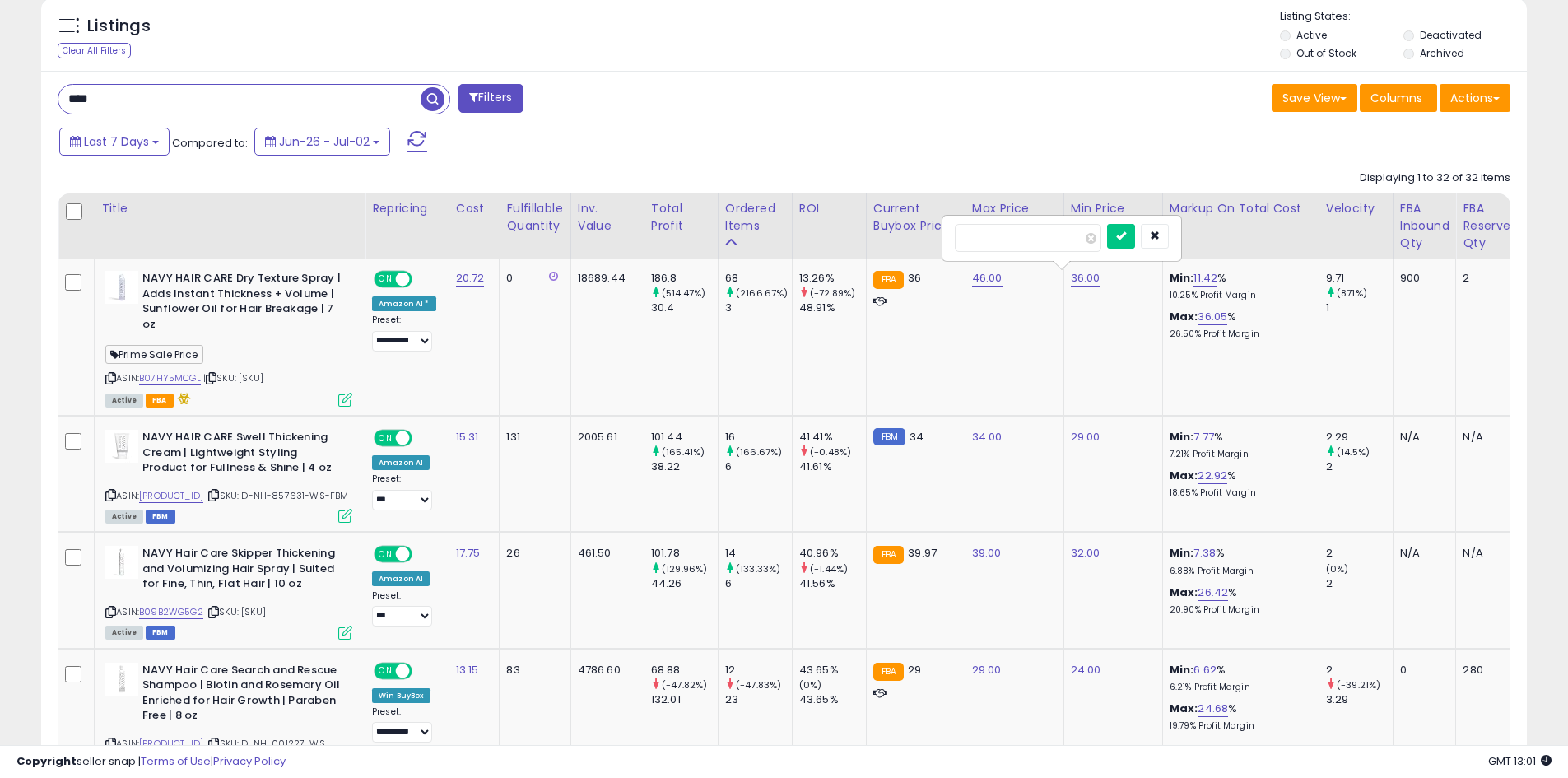 click on "*****" at bounding box center [1028, 238] 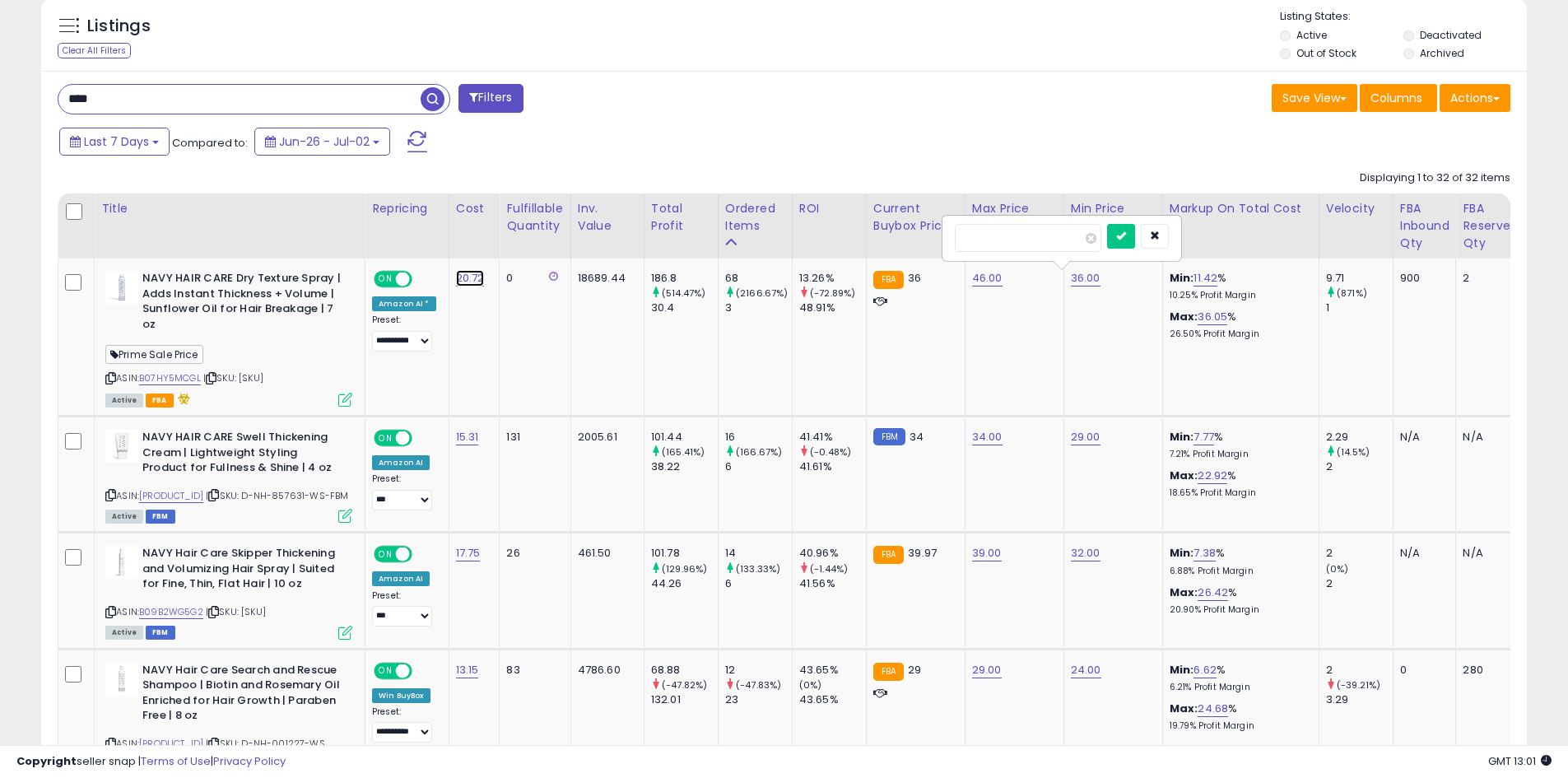 click on "20.72" at bounding box center (470, 278) 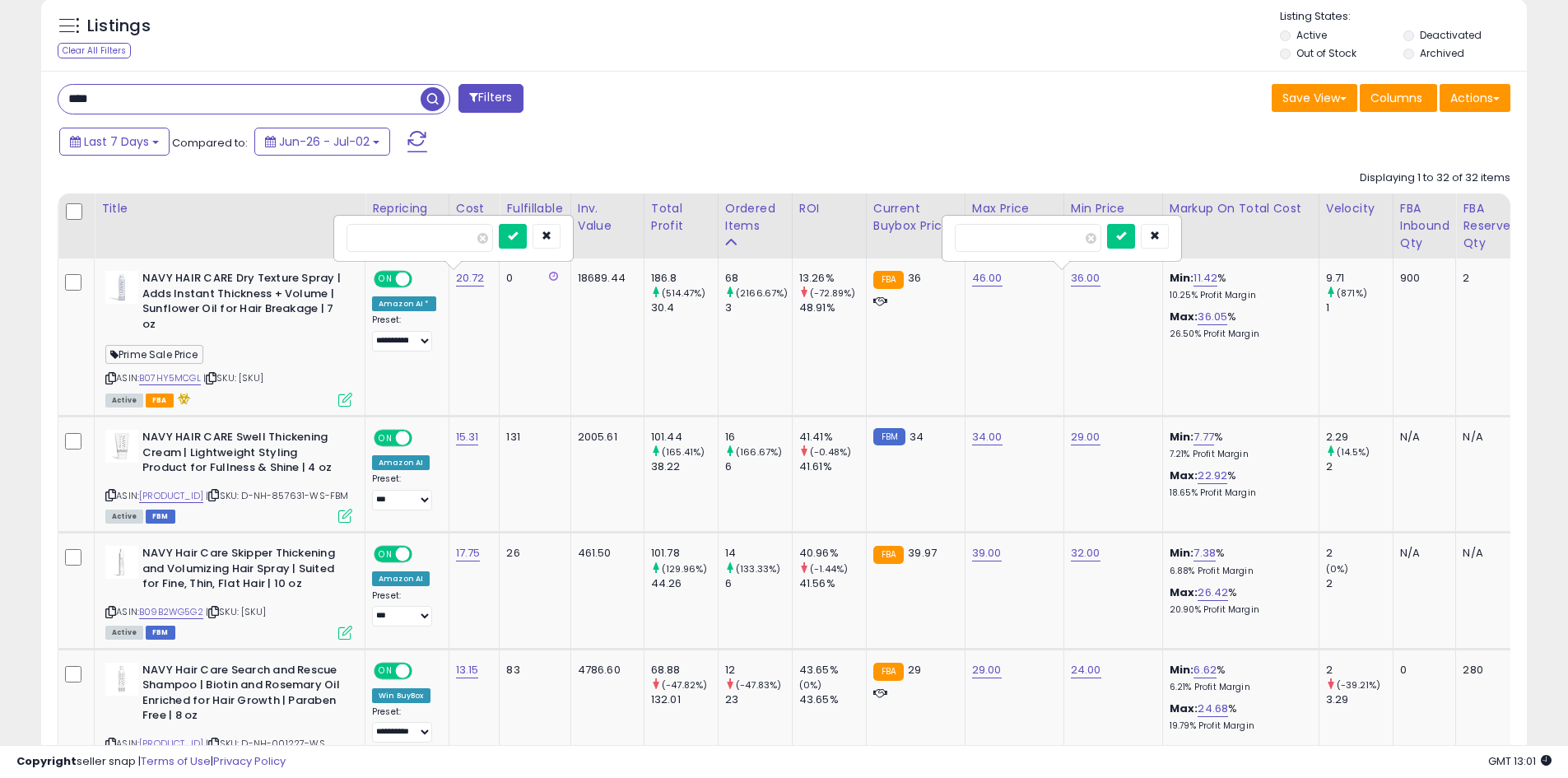 click on "*****" at bounding box center [420, 238] 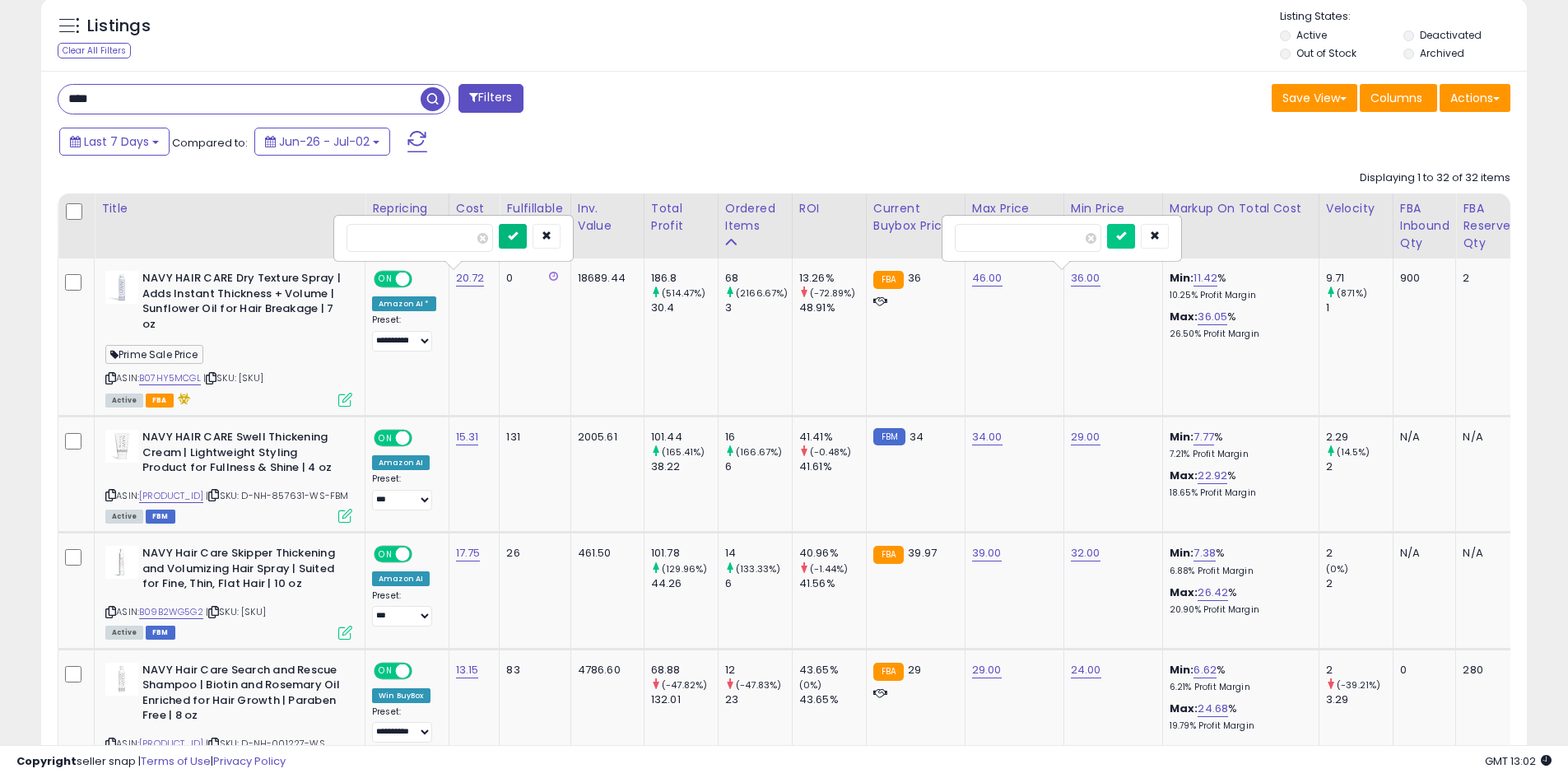 type on "**" 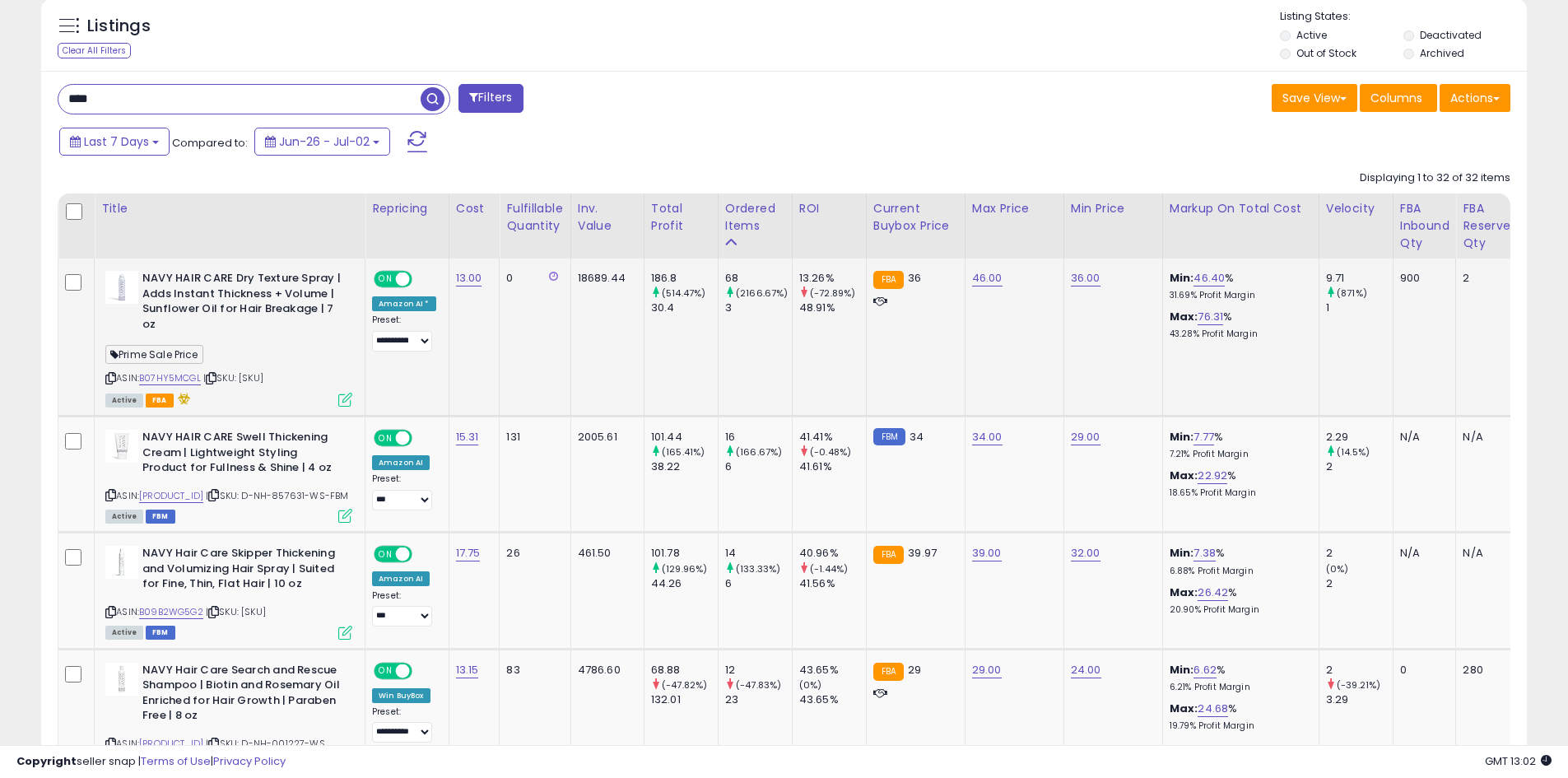 click on "36.00" at bounding box center [1110, 278] 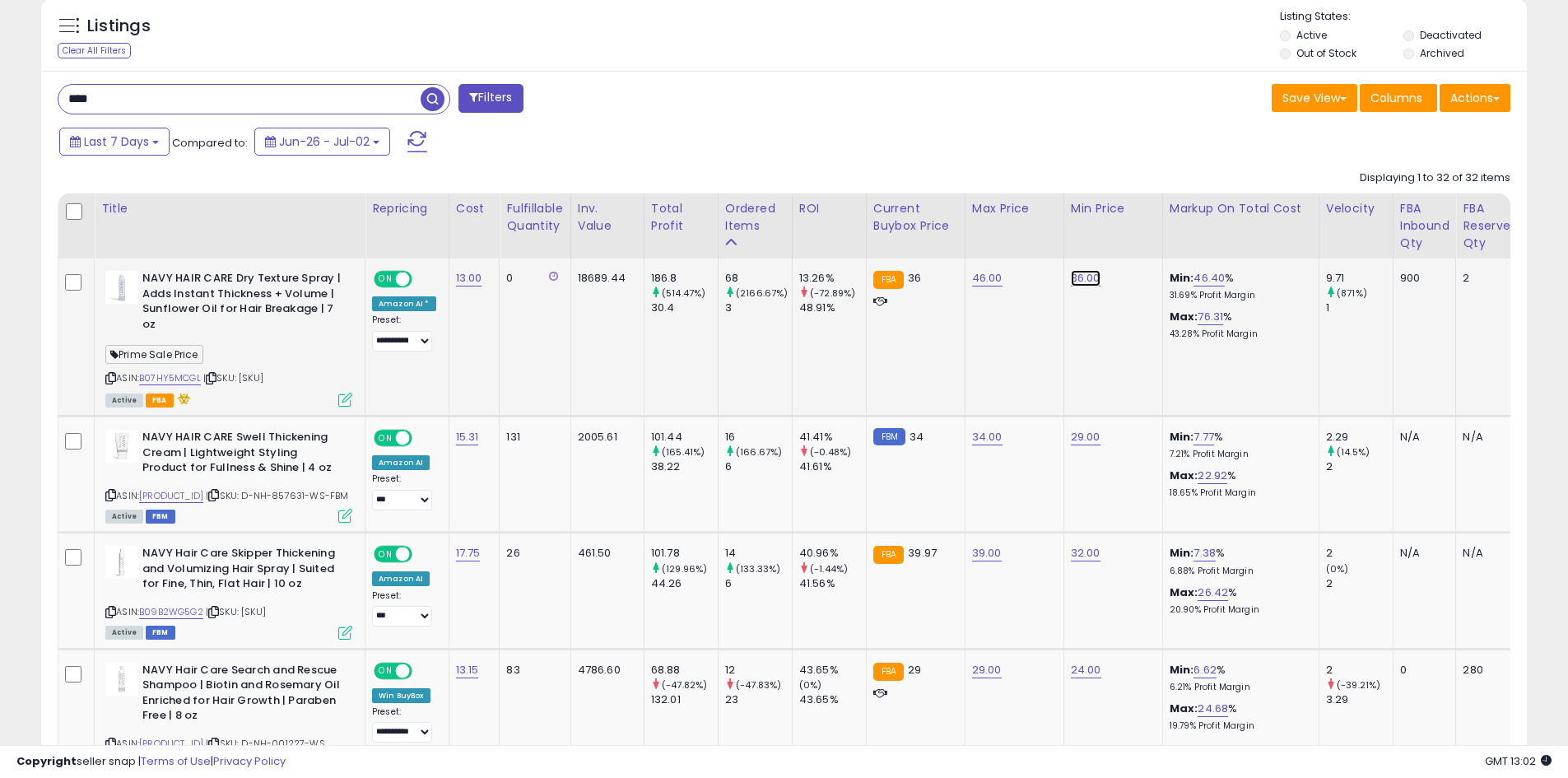 click on "36.00" at bounding box center (1086, 278) 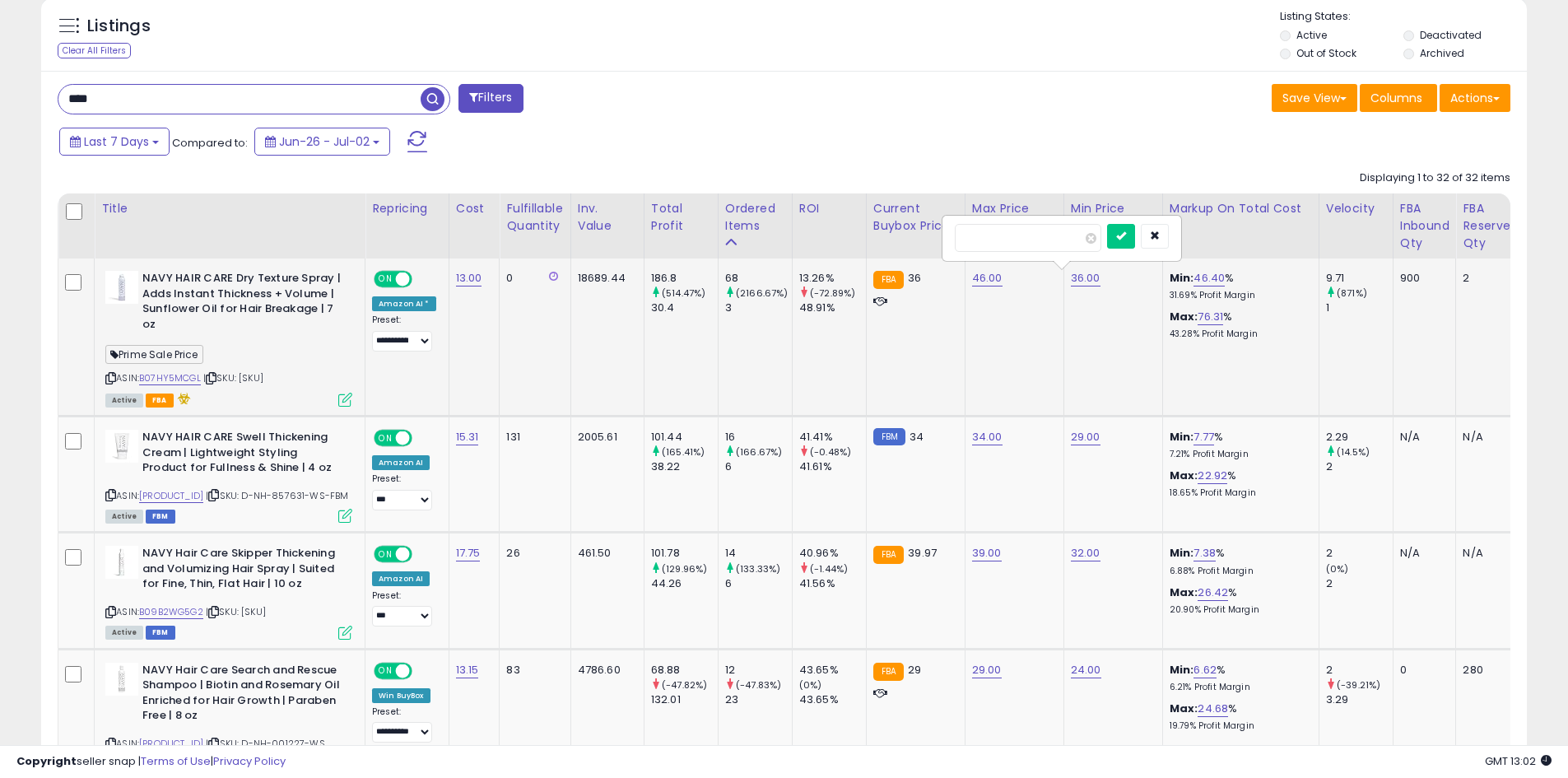 click on "*****" at bounding box center (1028, 238) 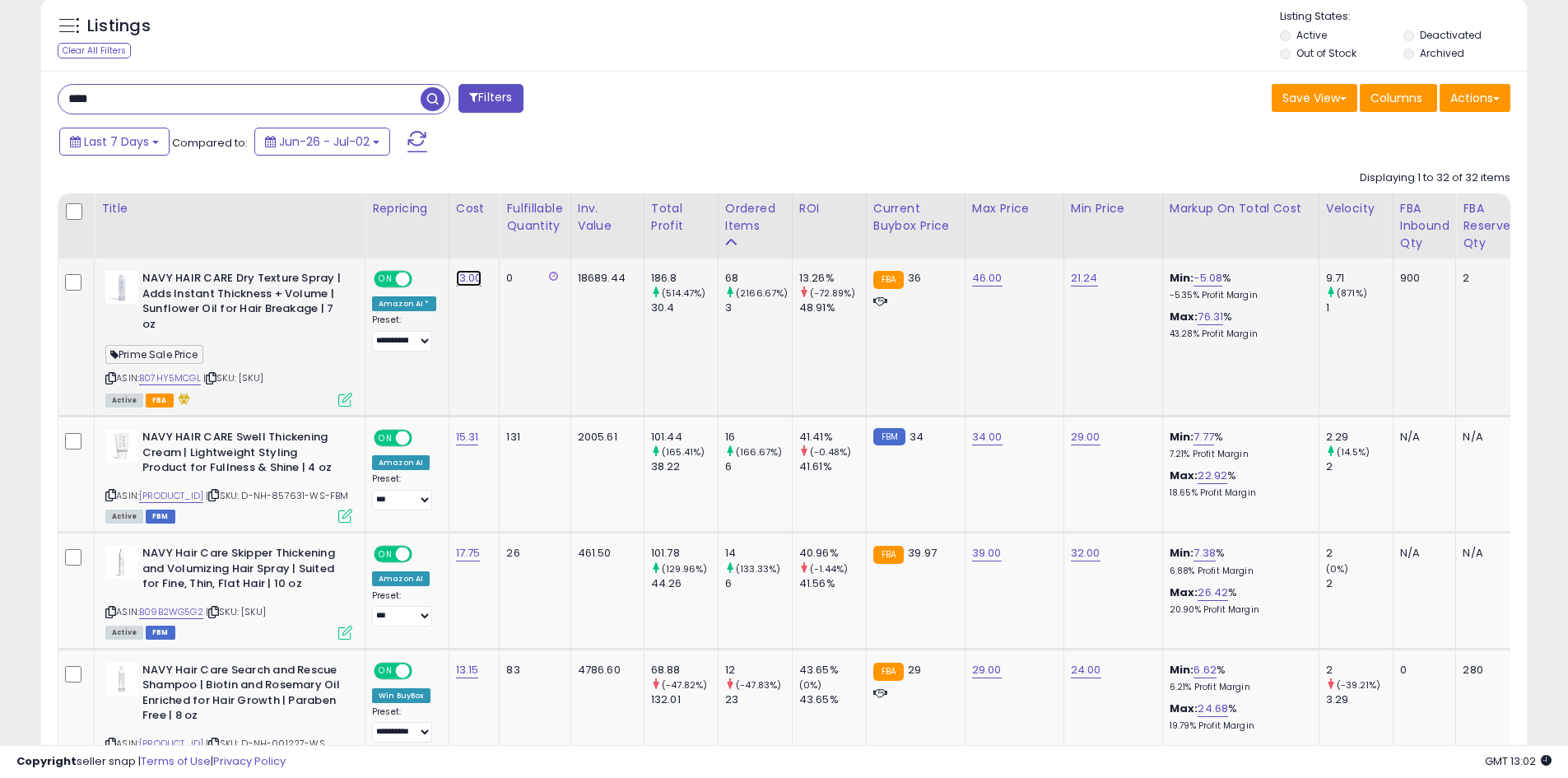 click on "13.00" at bounding box center [469, 278] 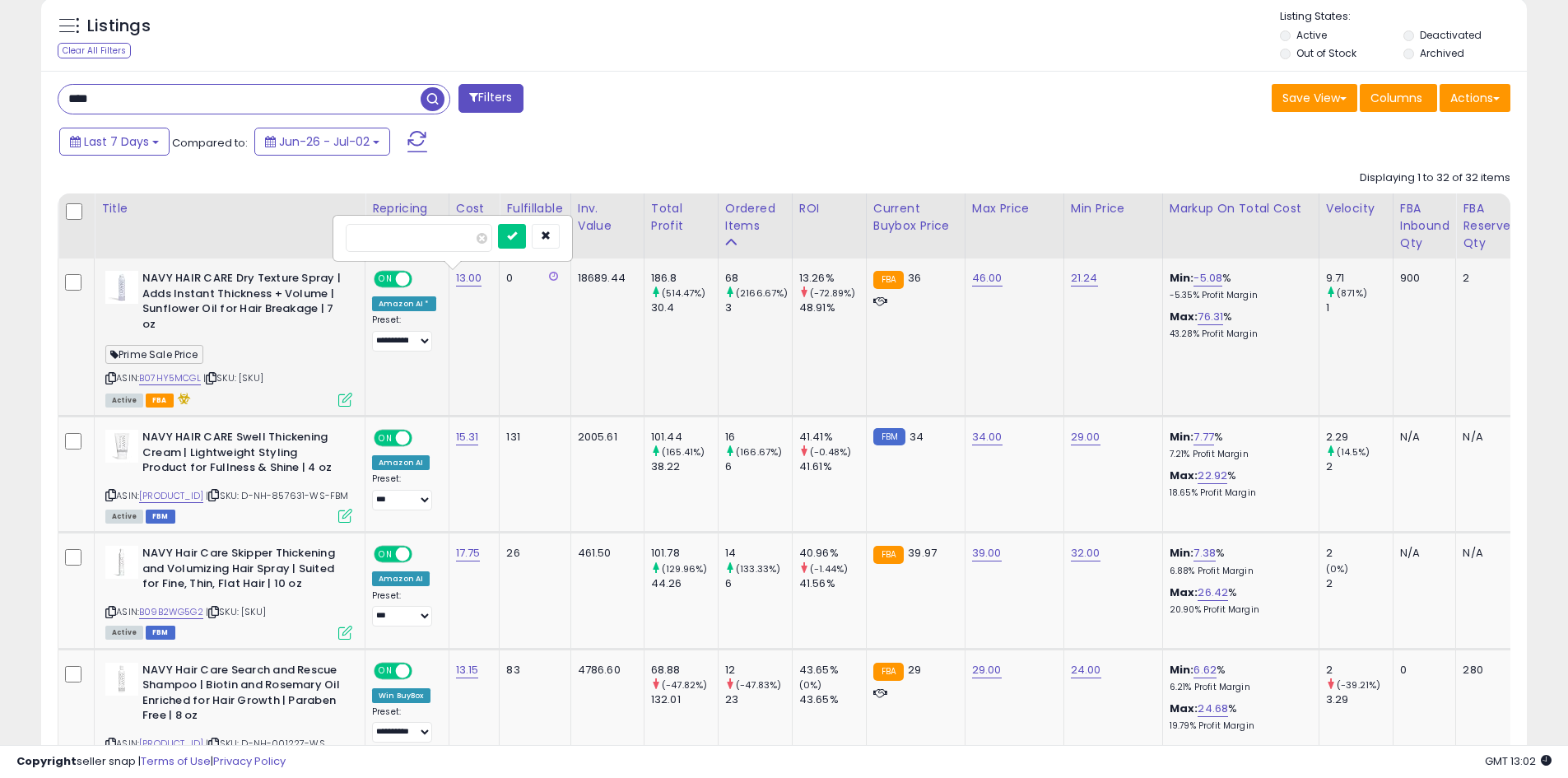 click on "*****" at bounding box center (419, 238) 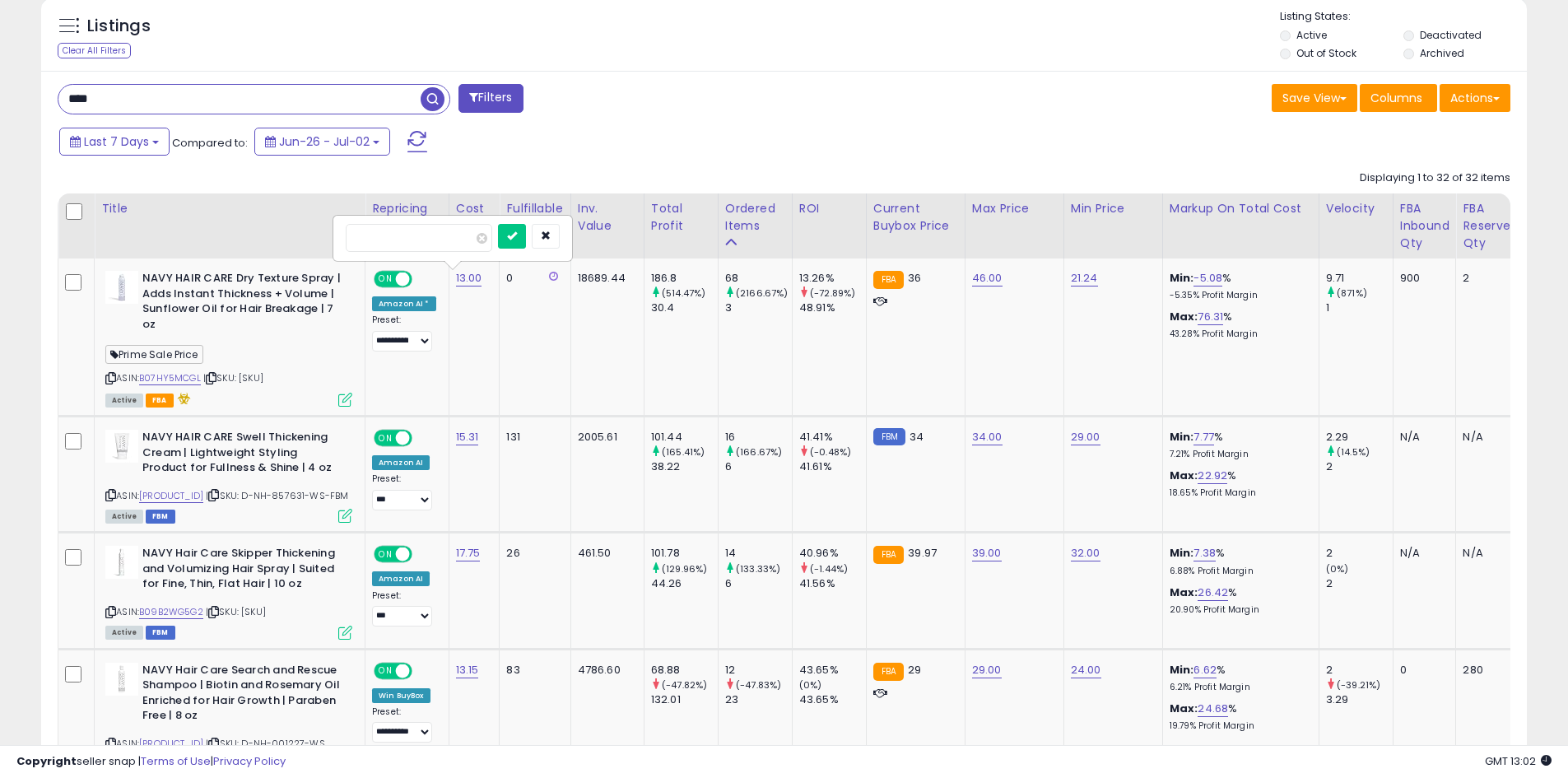 type on "*****" 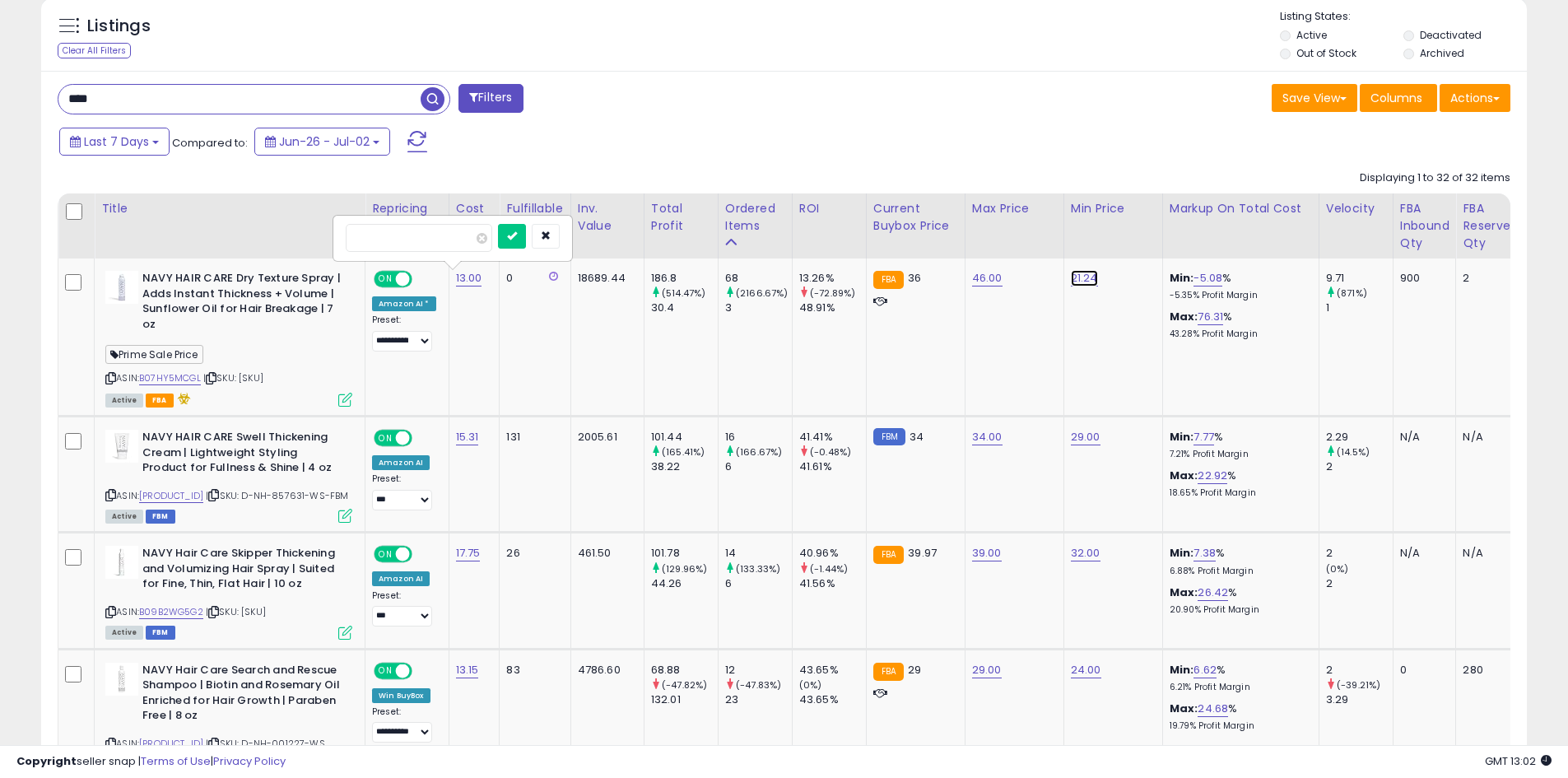 click on "21.24" at bounding box center [1084, 278] 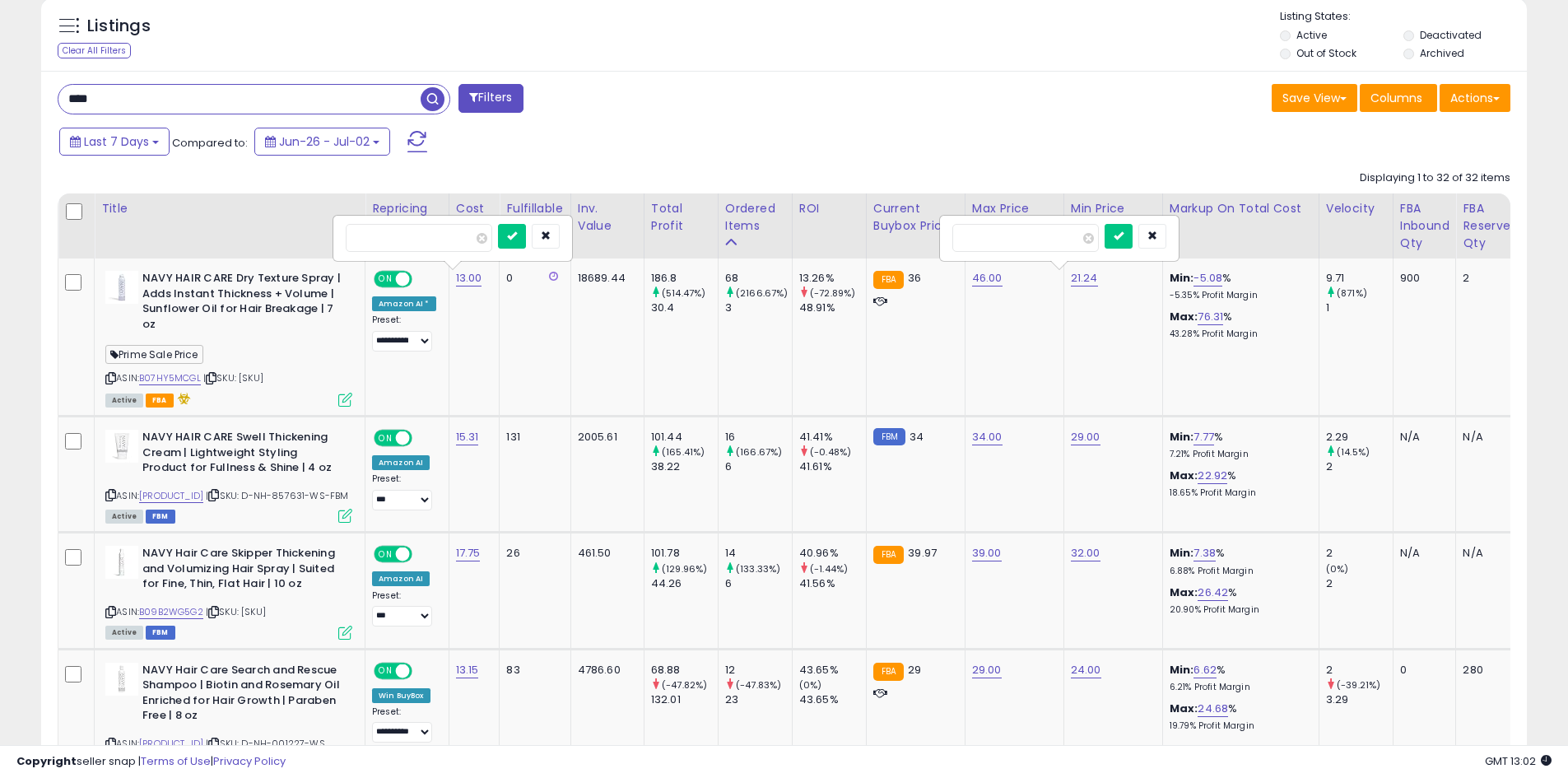 click on "*****" at bounding box center [1026, 238] 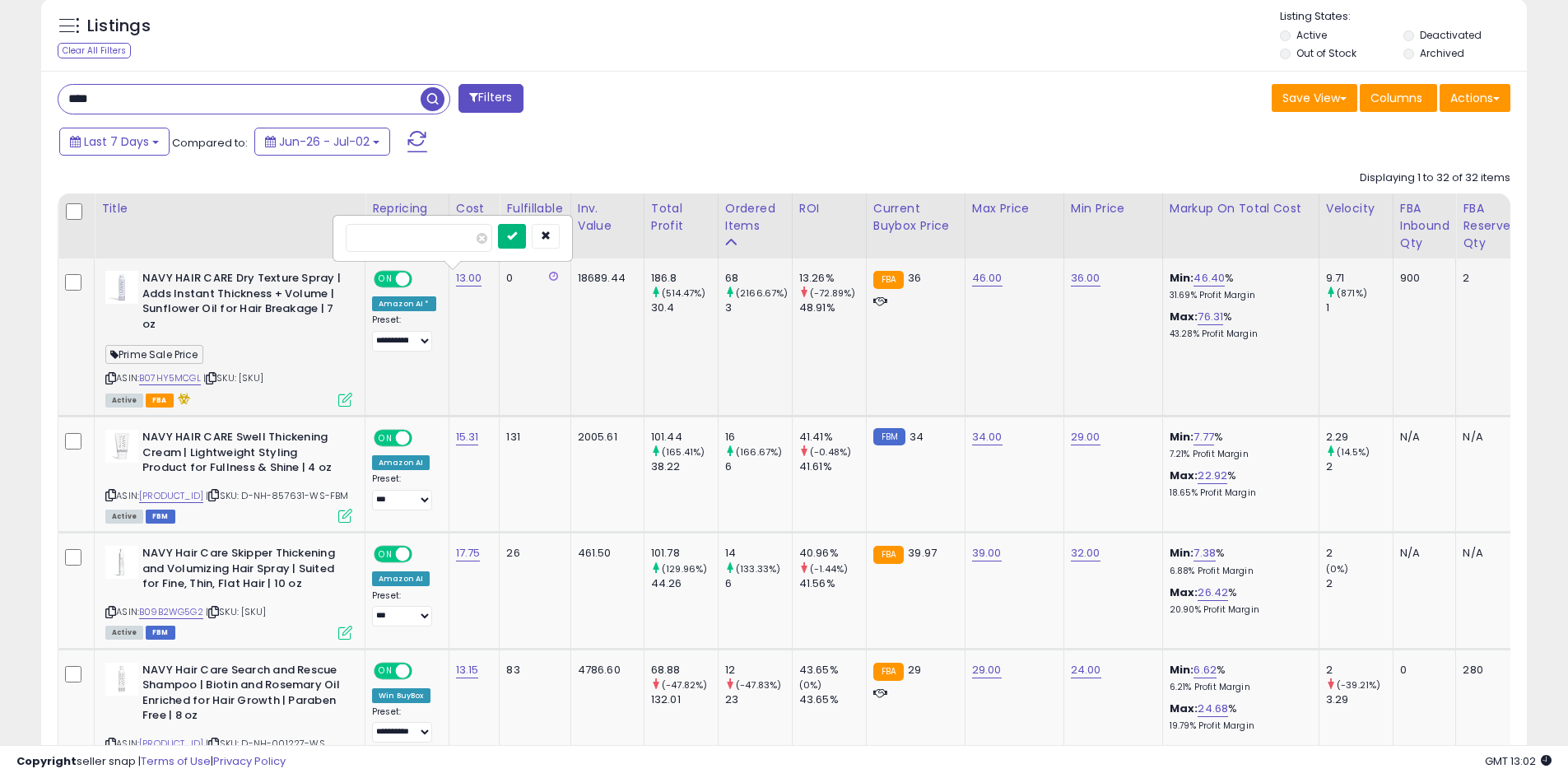 click at bounding box center (512, 236) 